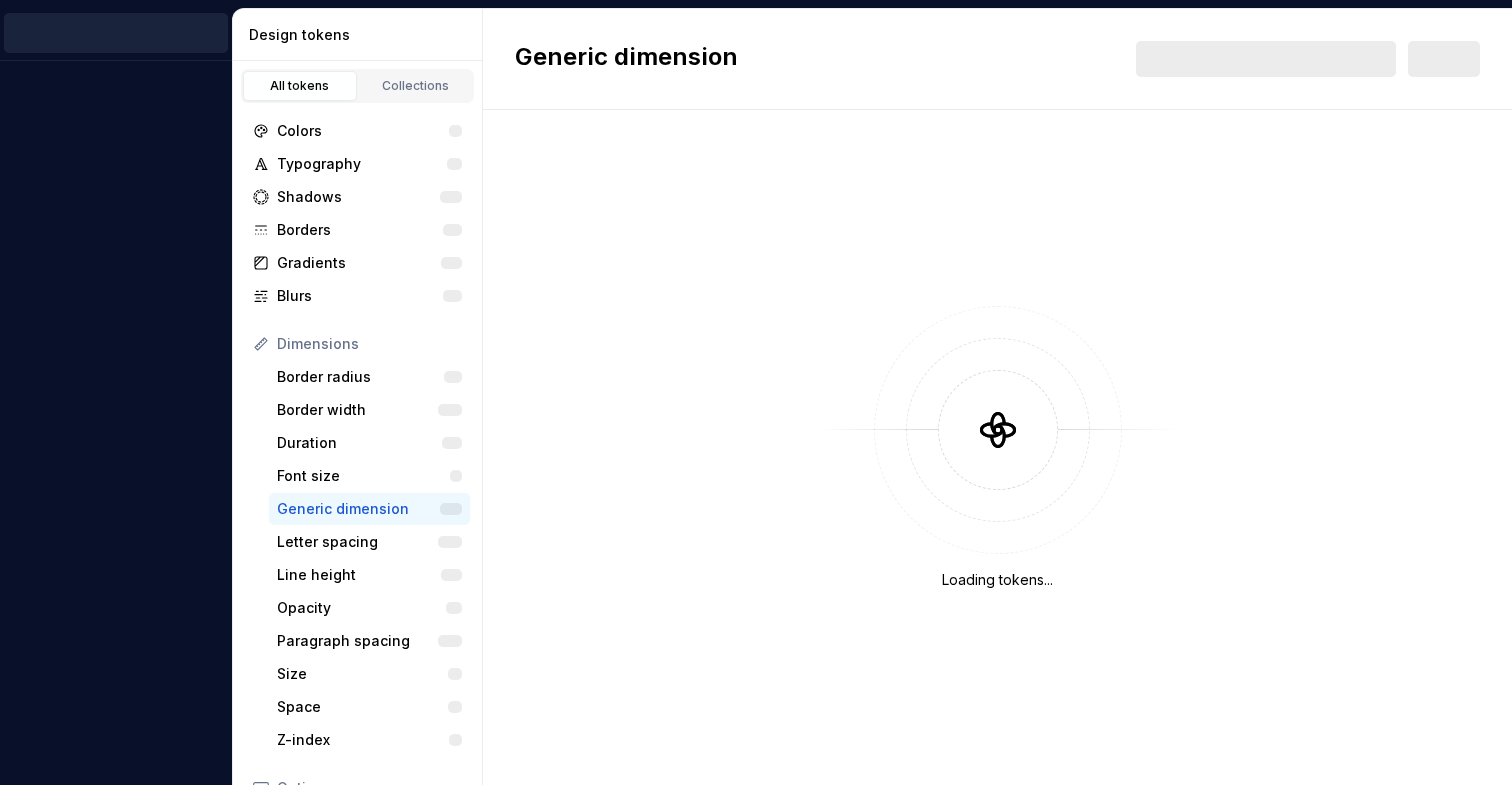 scroll, scrollTop: 0, scrollLeft: 0, axis: both 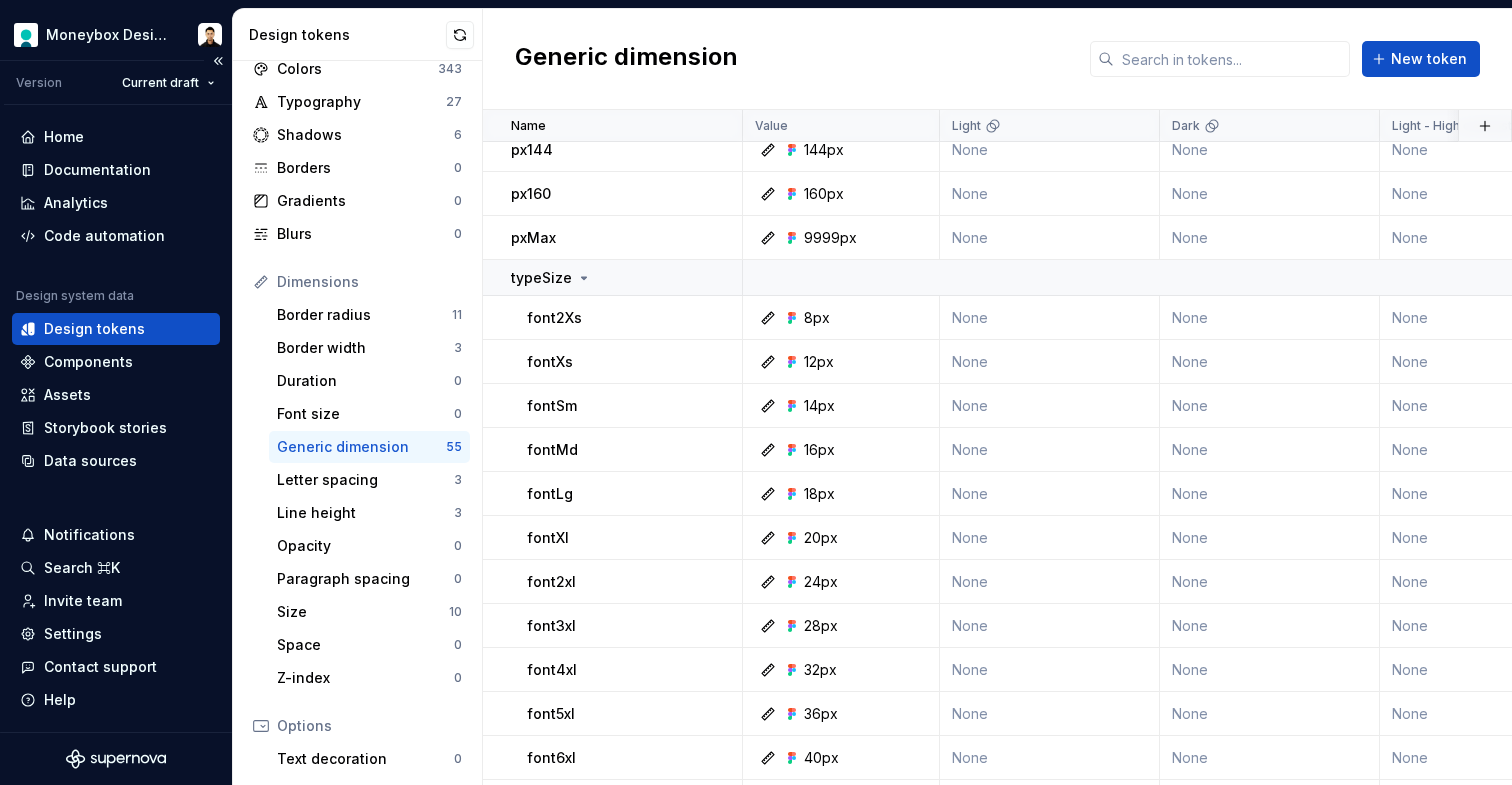 click at bounding box center (116, 759) 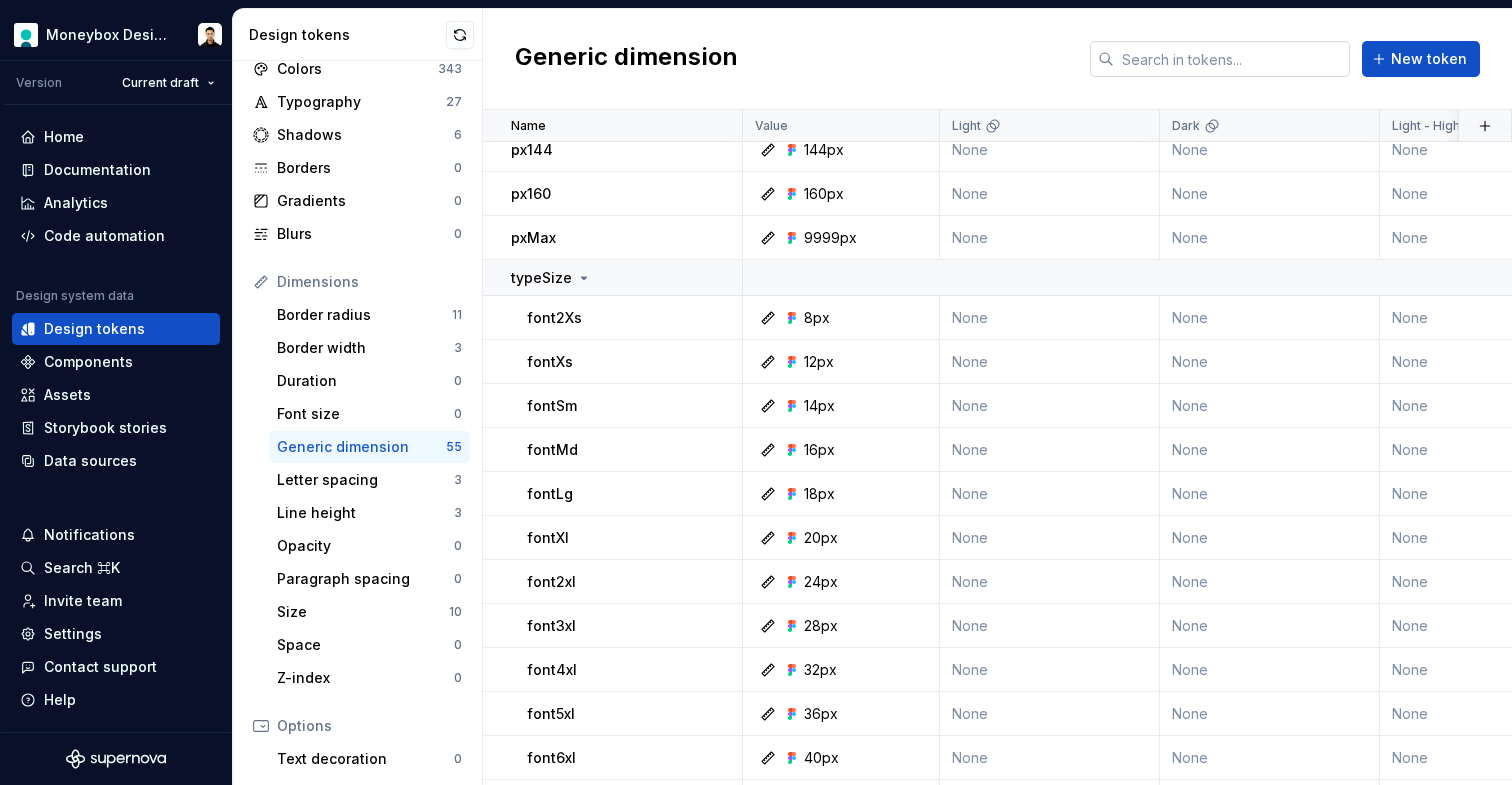 scroll, scrollTop: 62, scrollLeft: 0, axis: vertical 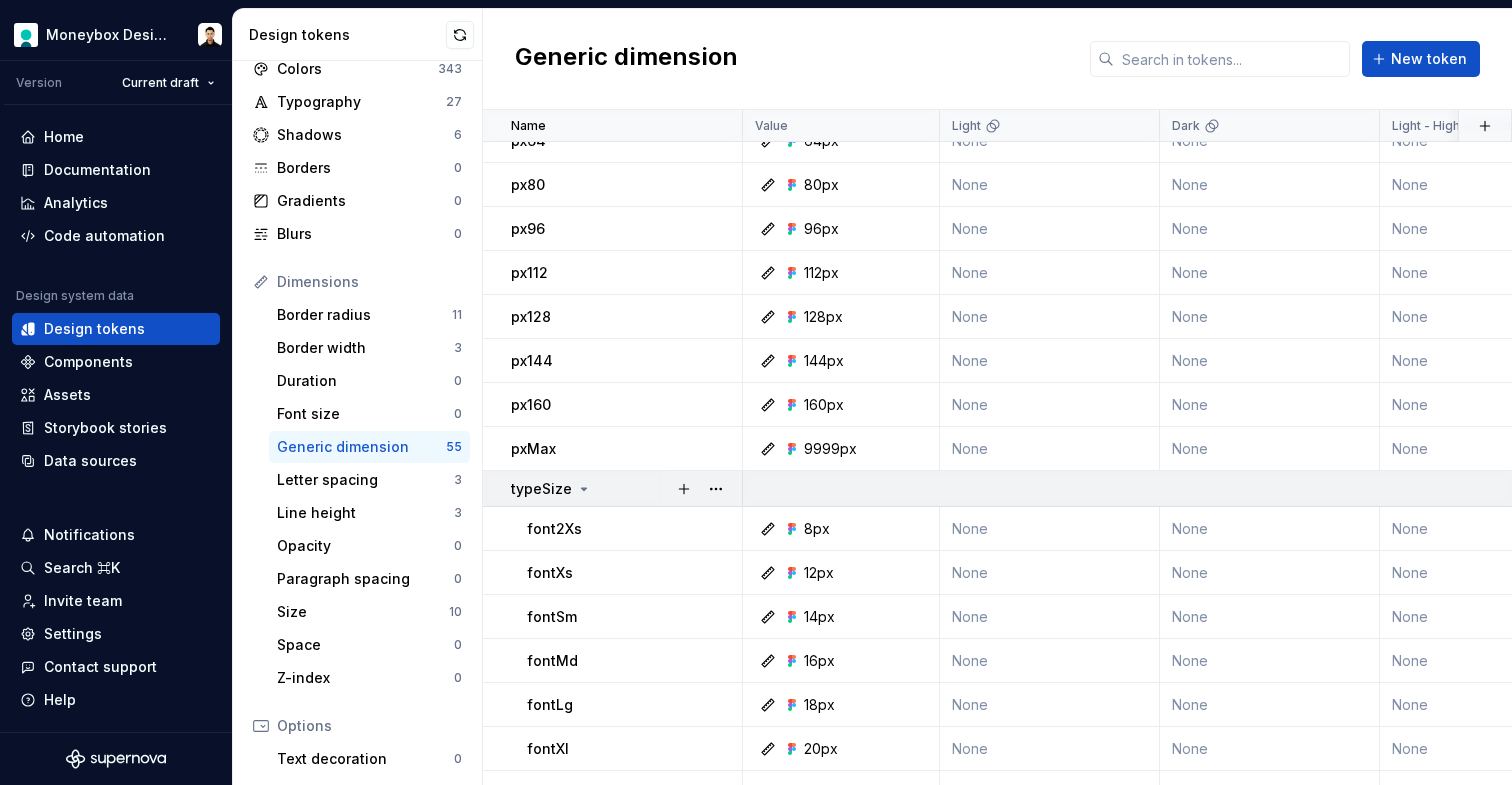 click 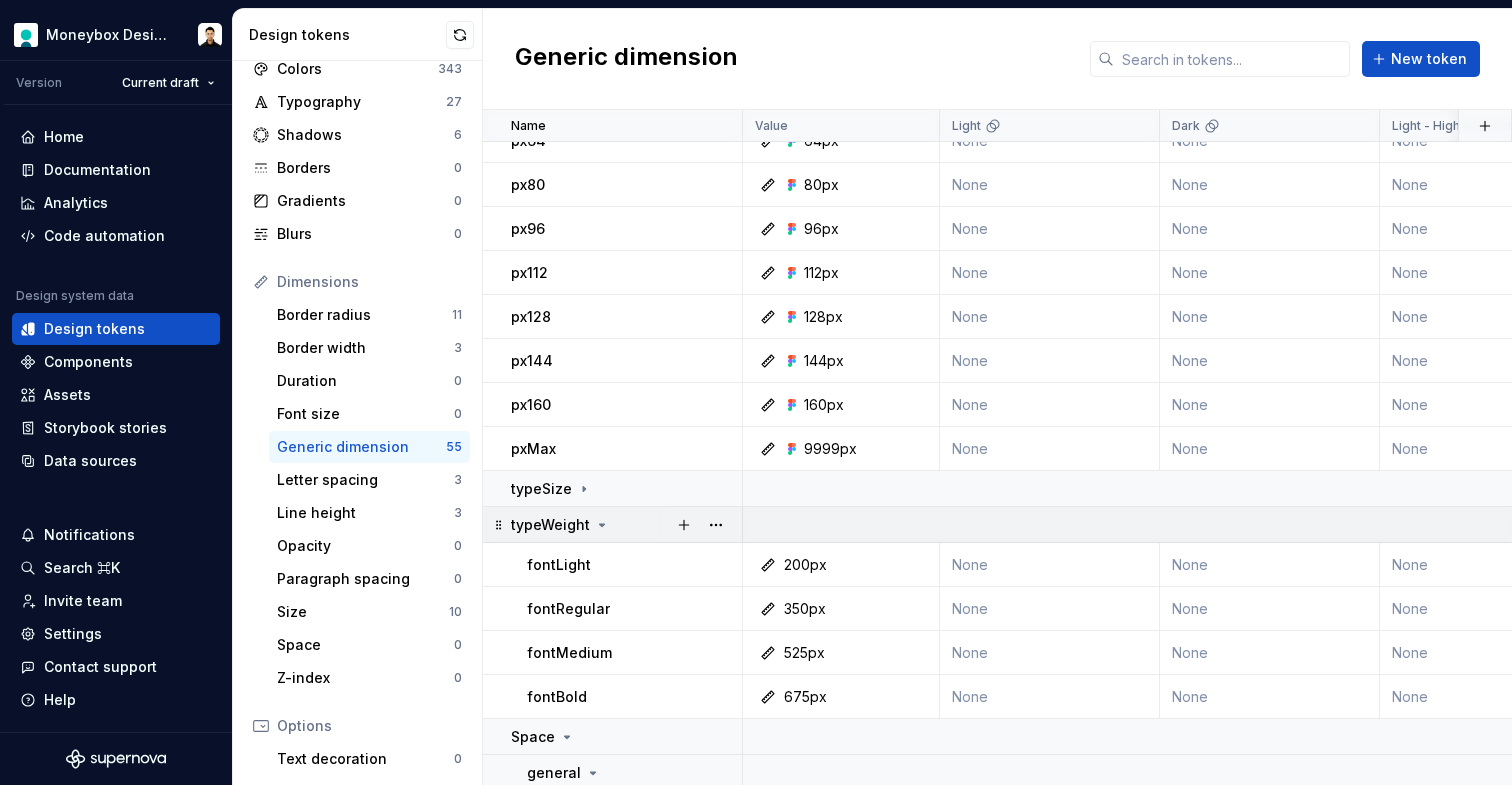 click 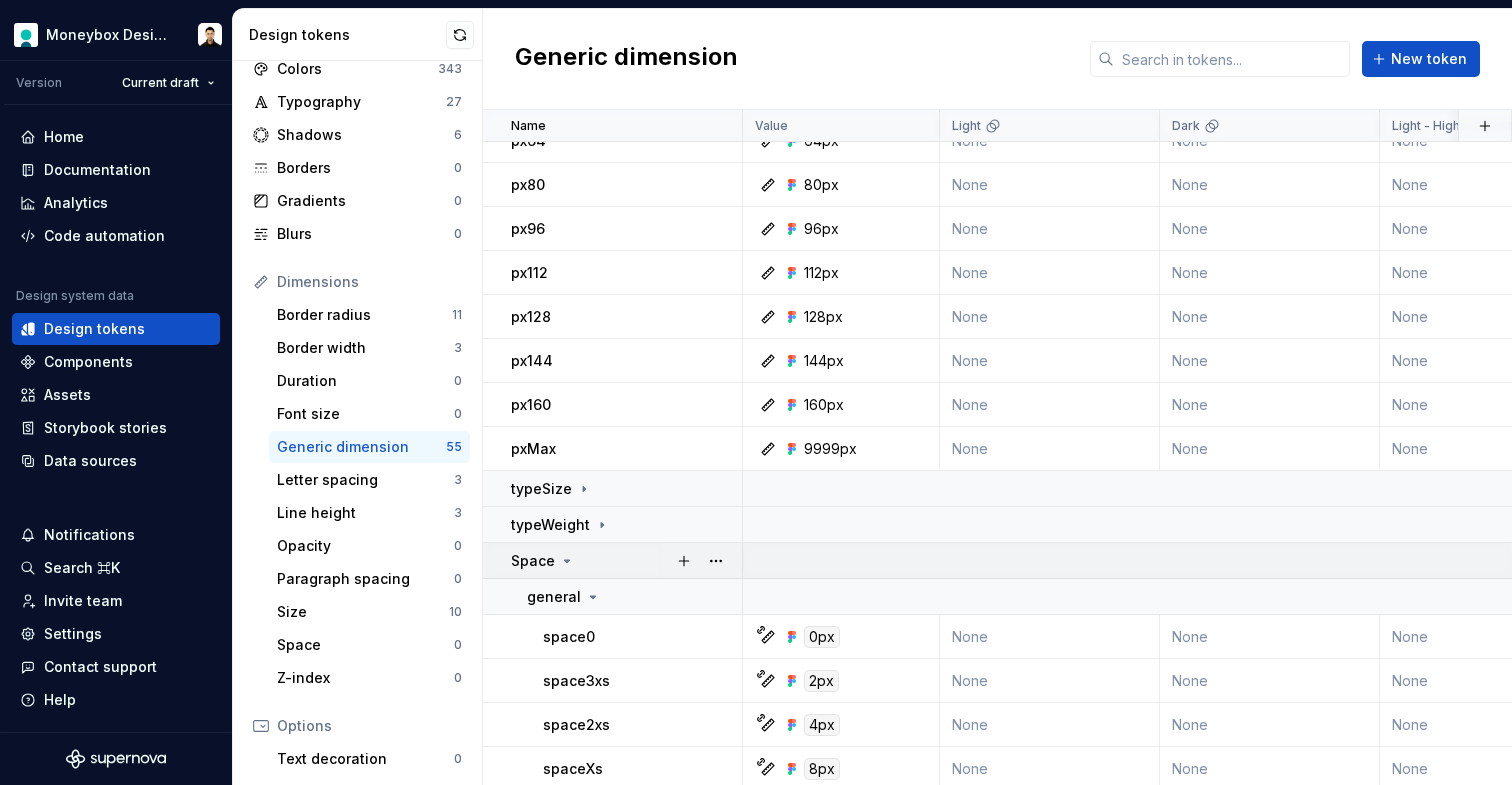 click 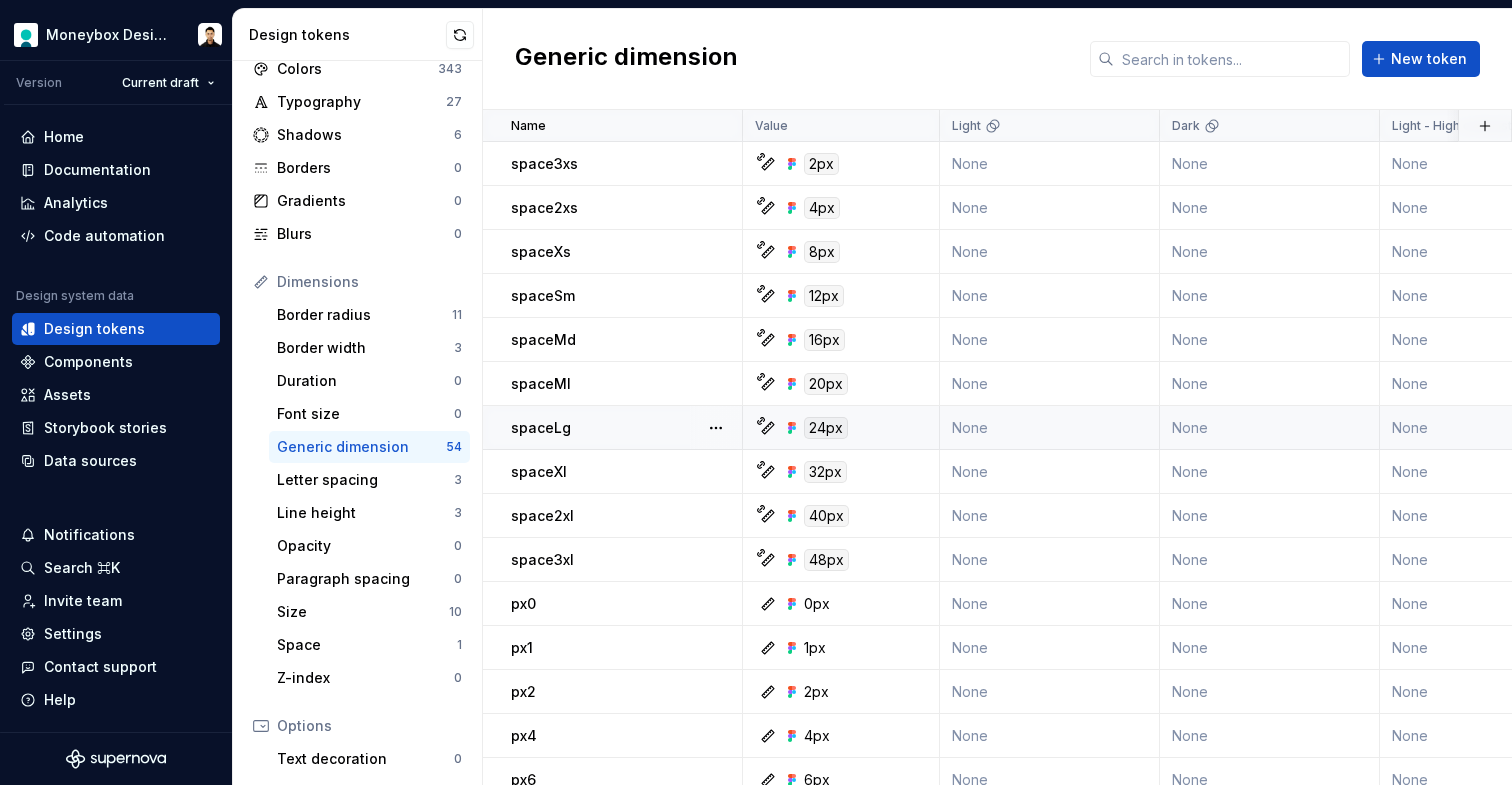 scroll, scrollTop: 33, scrollLeft: 0, axis: vertical 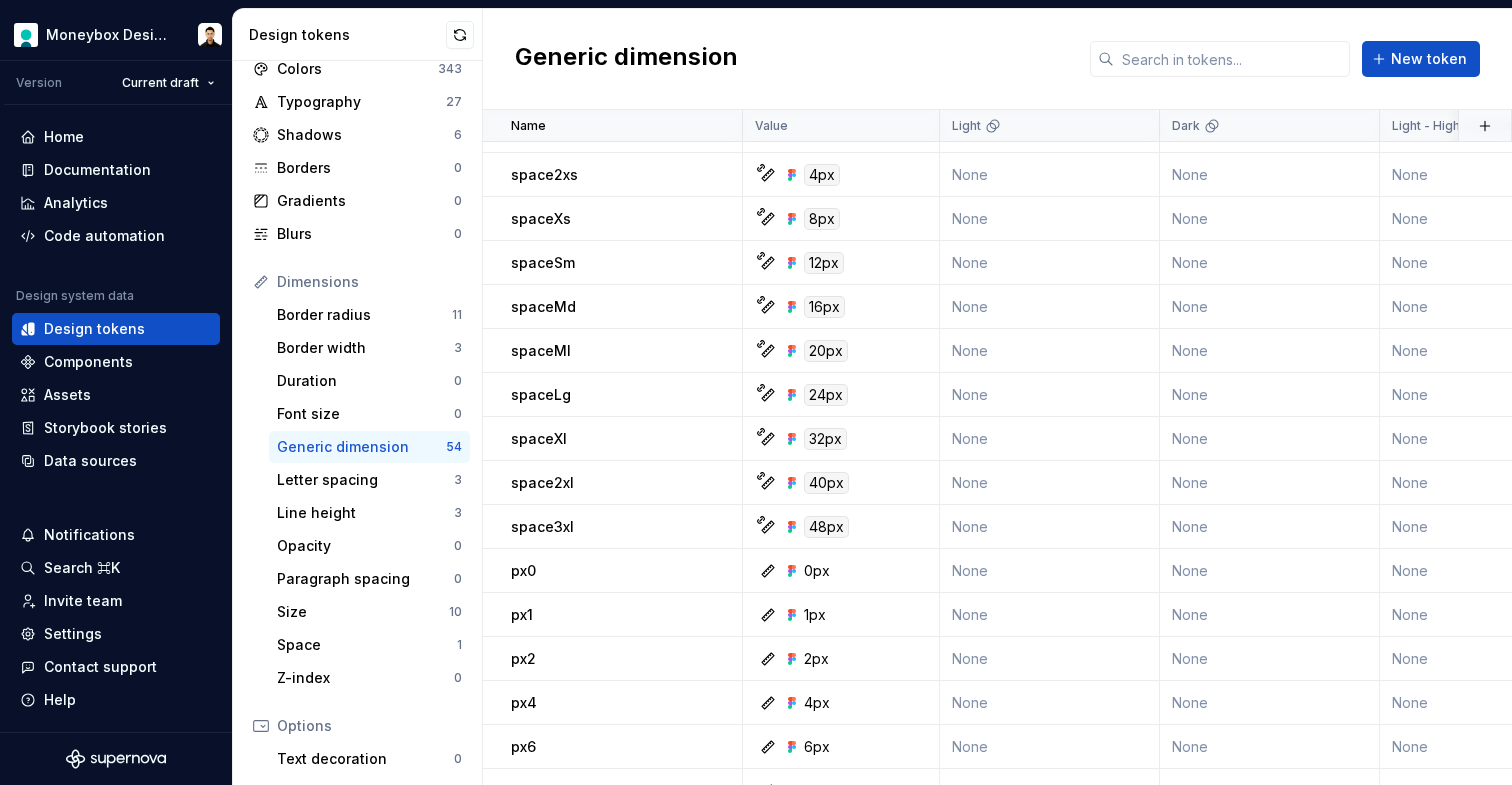 click on "Generic dimension" at bounding box center (361, 447) 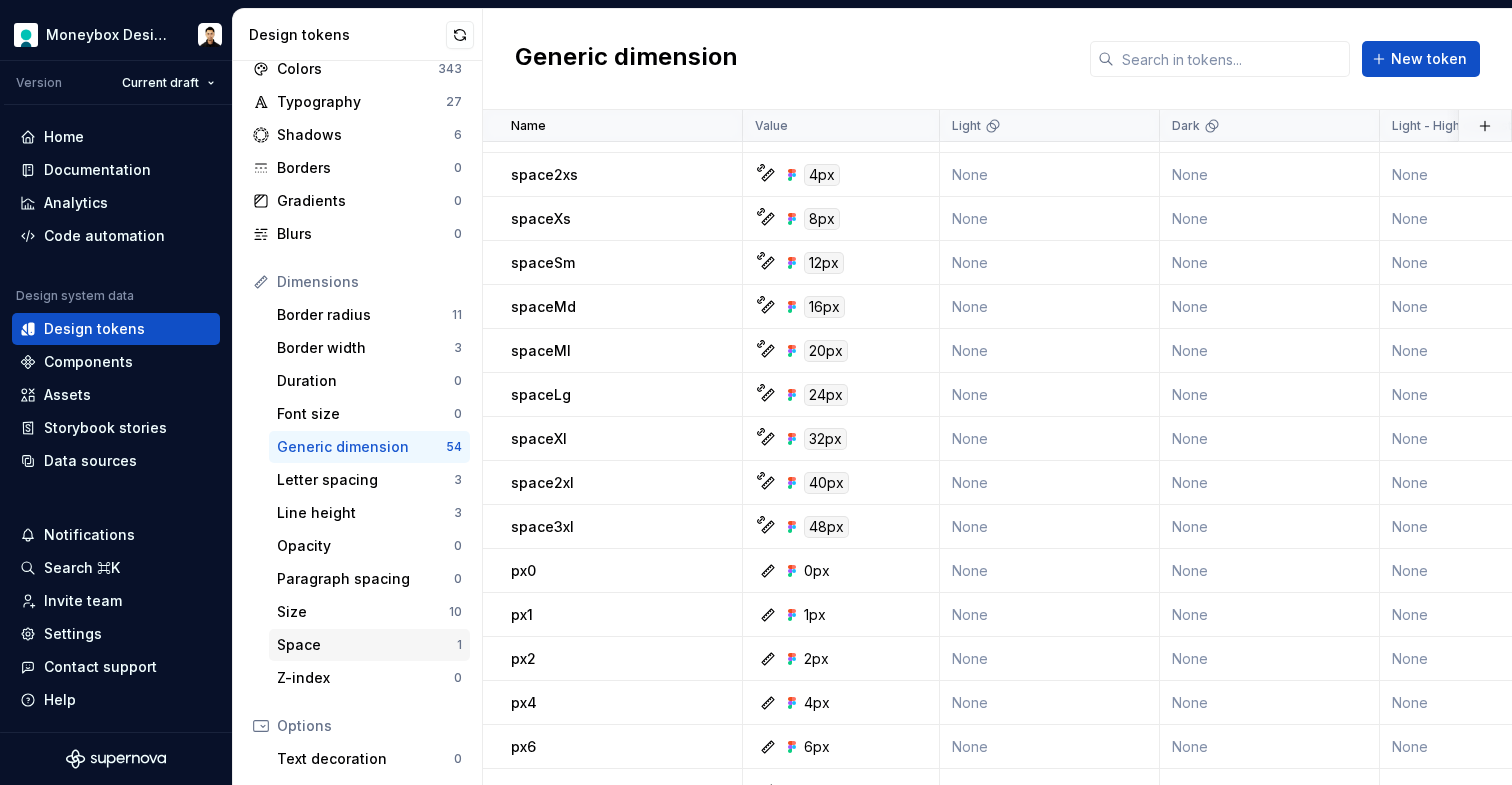 click on "Space" at bounding box center [367, 645] 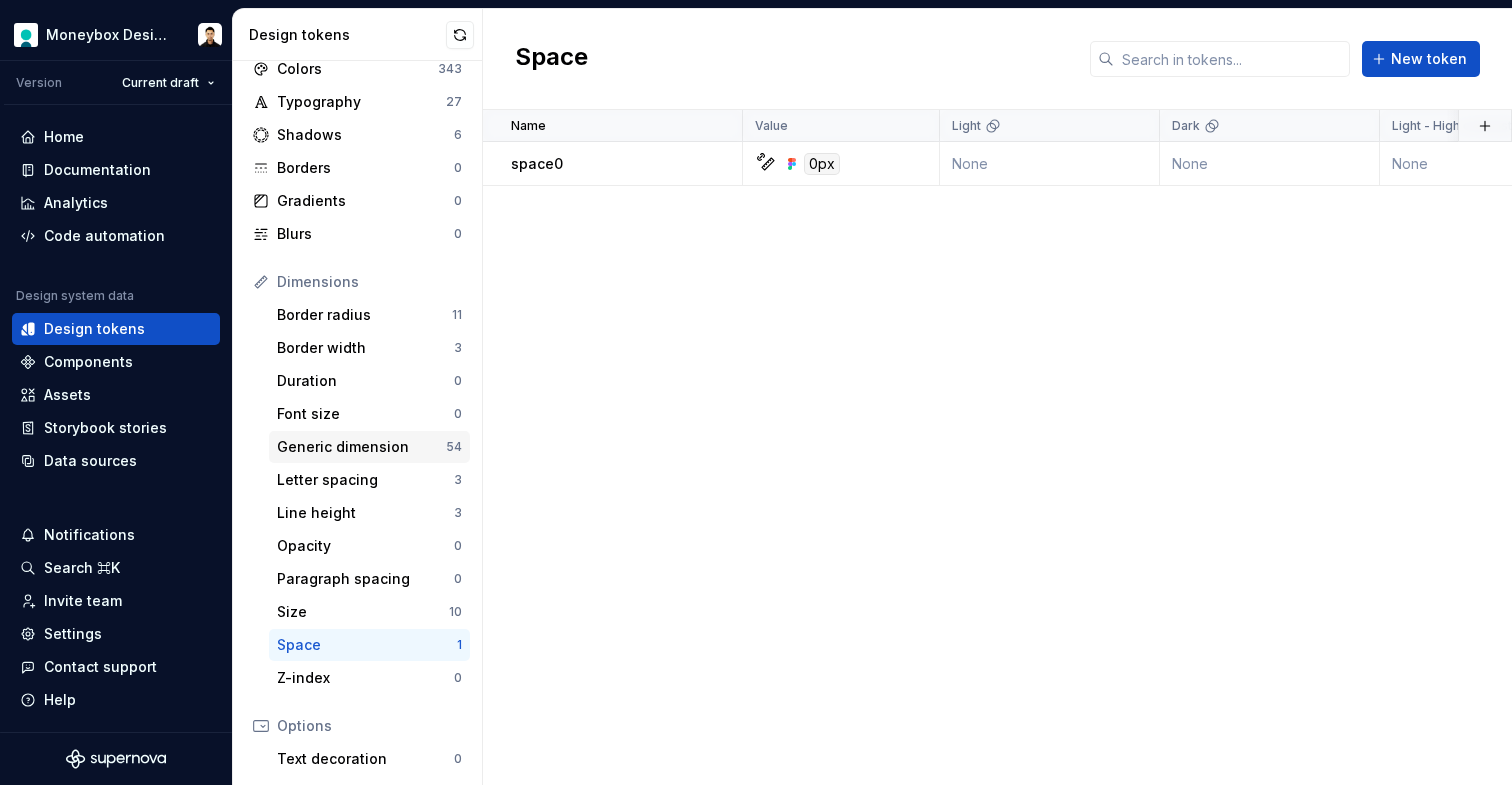 click on "Generic dimension" at bounding box center (361, 447) 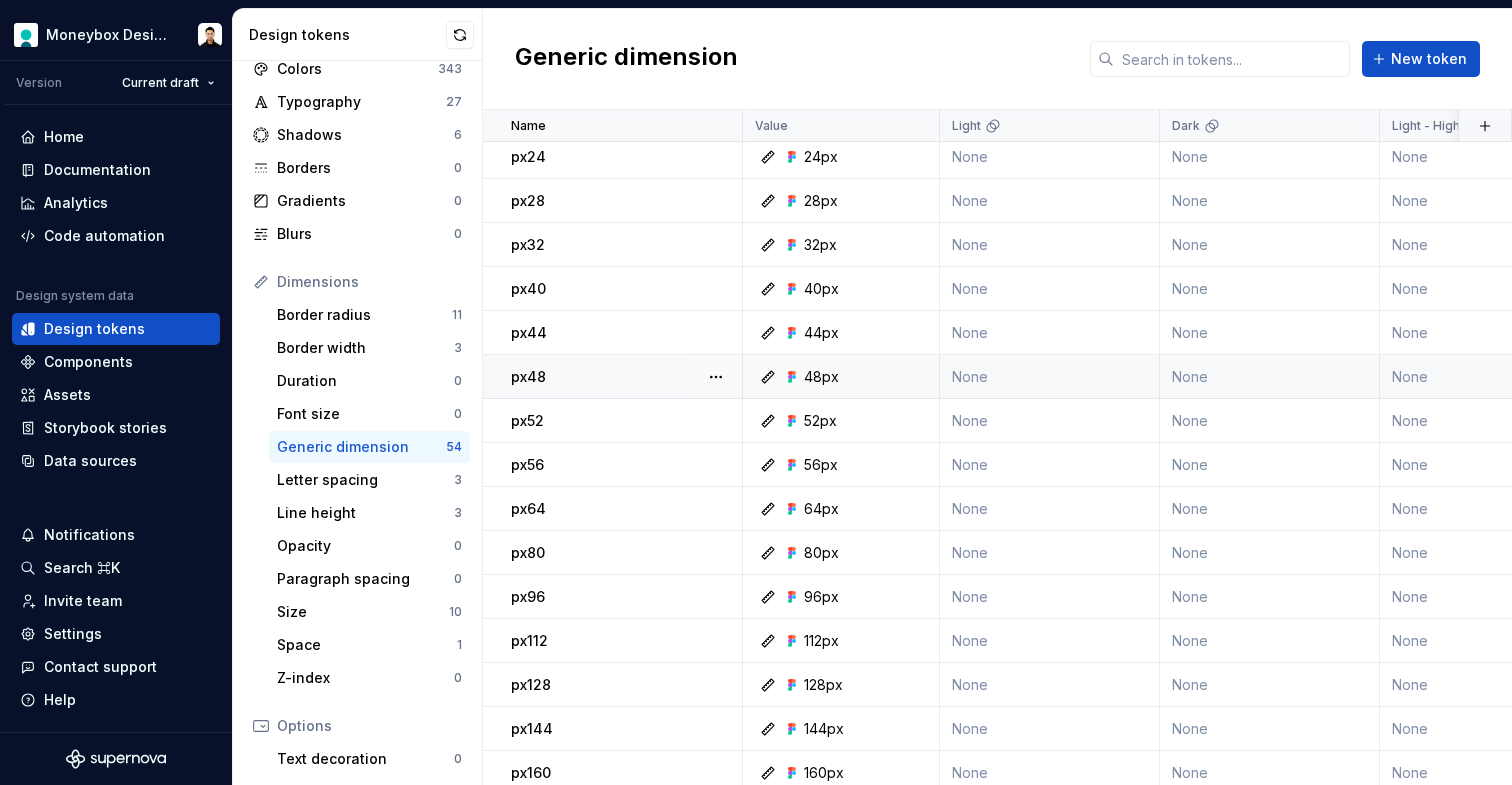 scroll, scrollTop: 864, scrollLeft: 0, axis: vertical 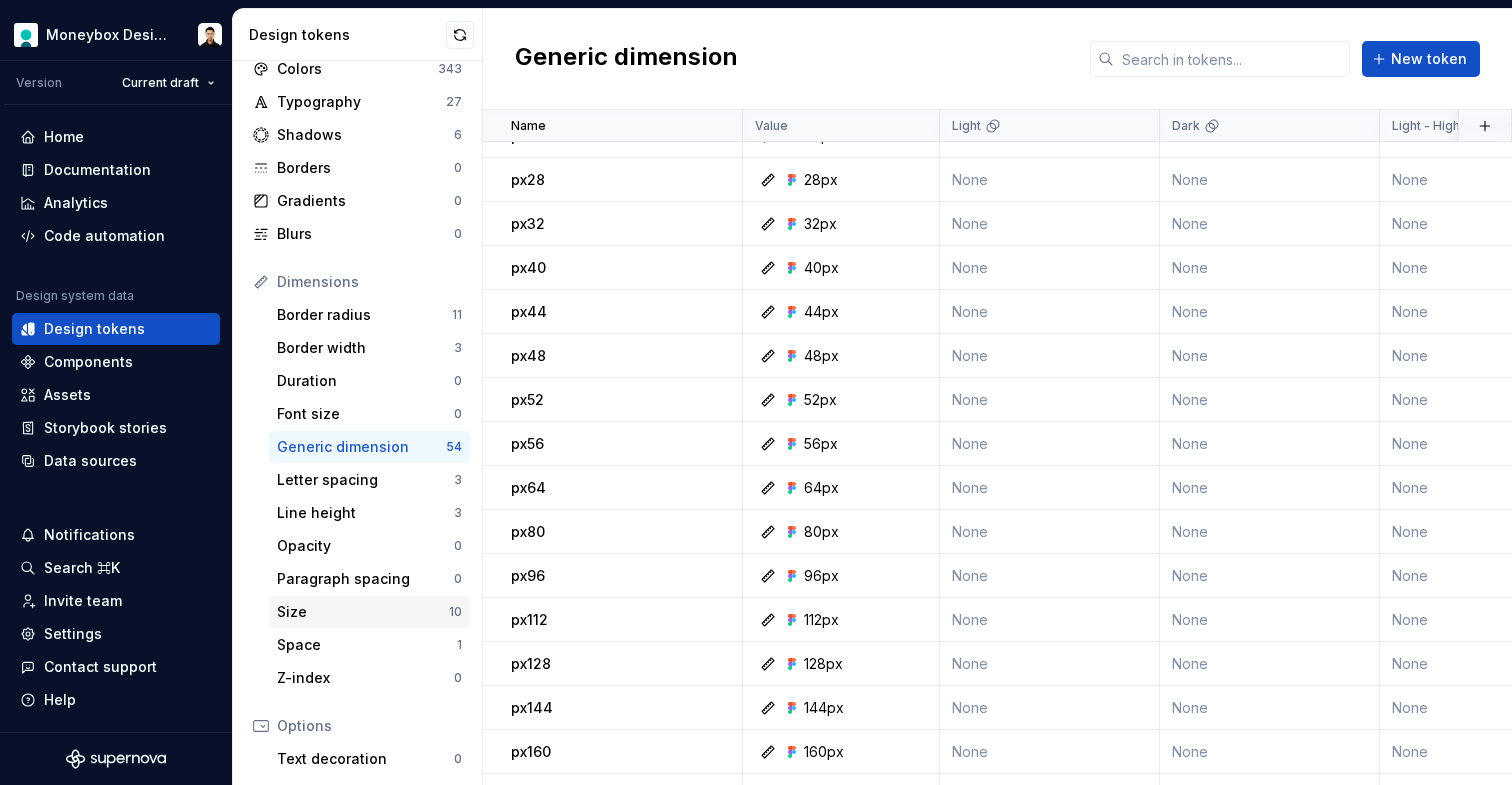 click on "Size" at bounding box center (363, 612) 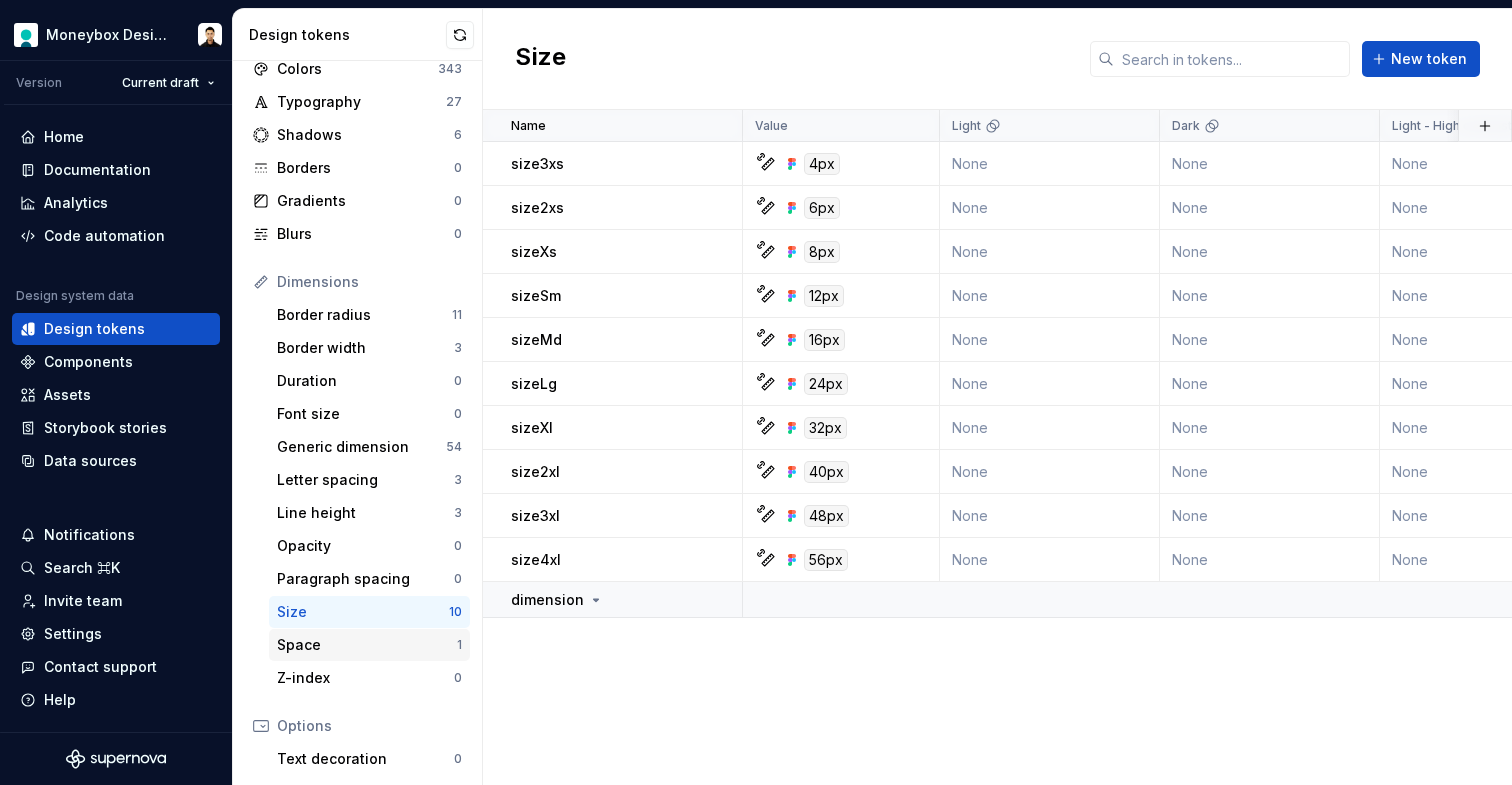 click on "Space" at bounding box center (367, 645) 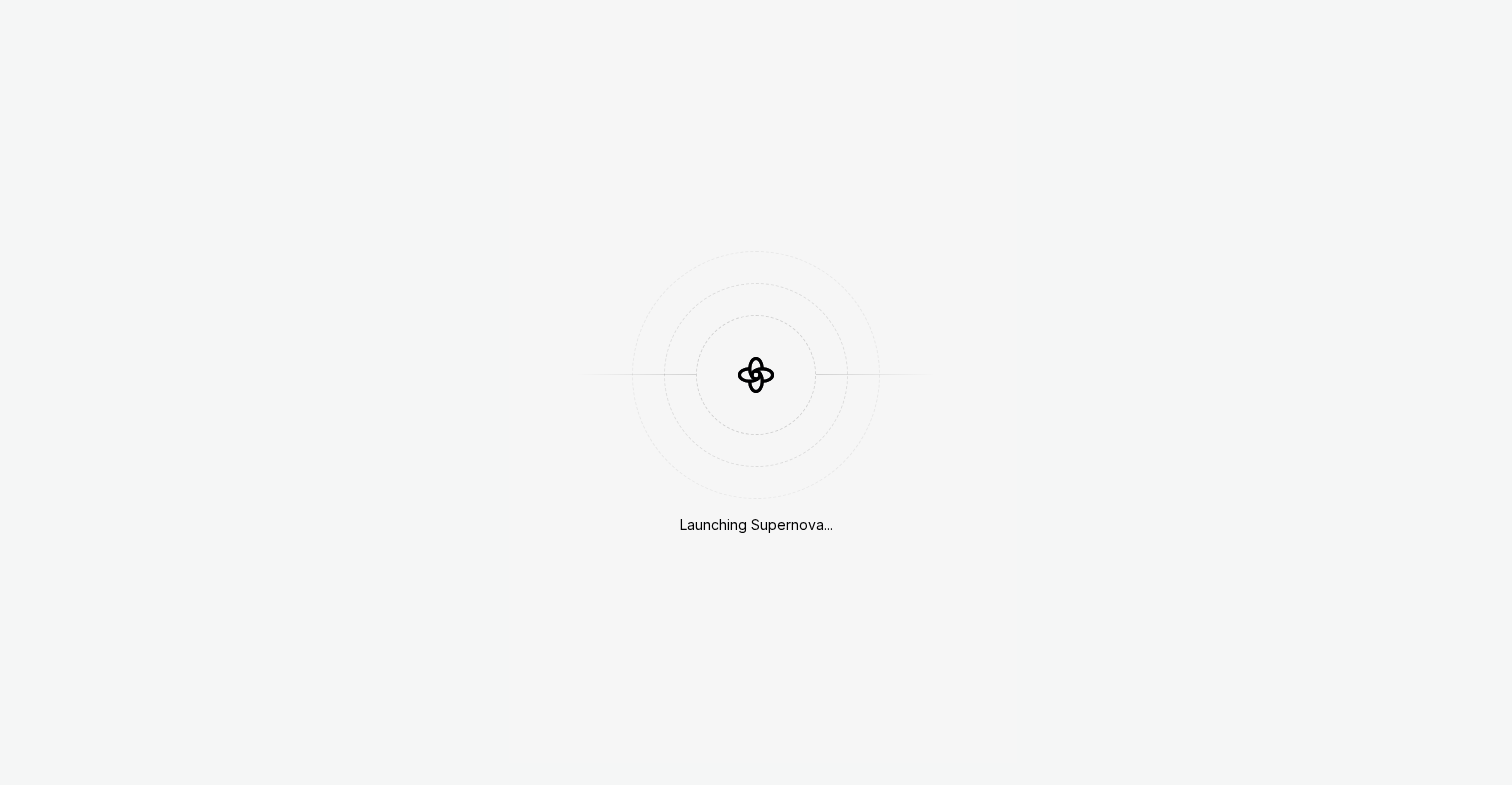 scroll, scrollTop: 0, scrollLeft: 0, axis: both 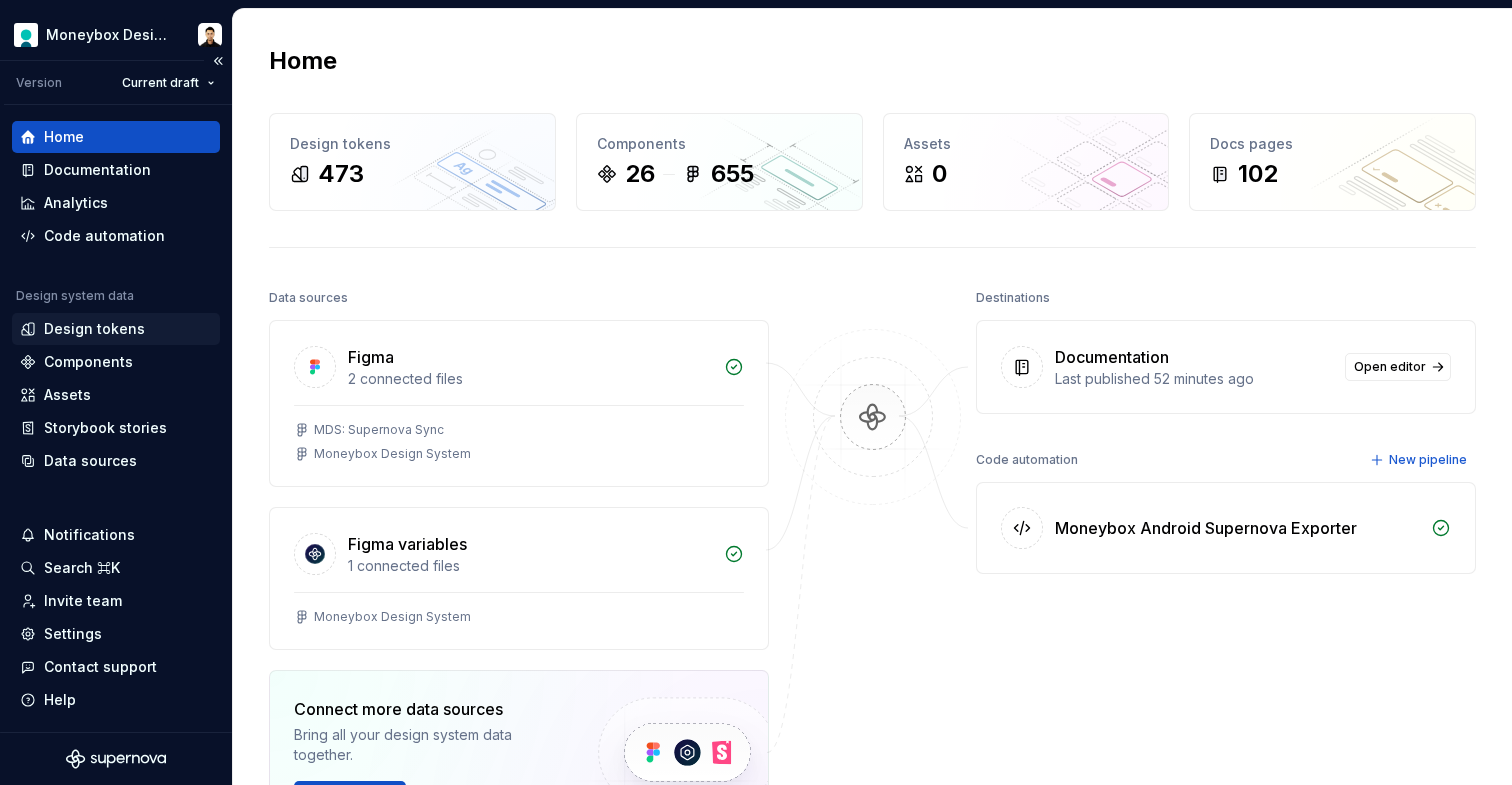 click on "Design tokens" at bounding box center (94, 329) 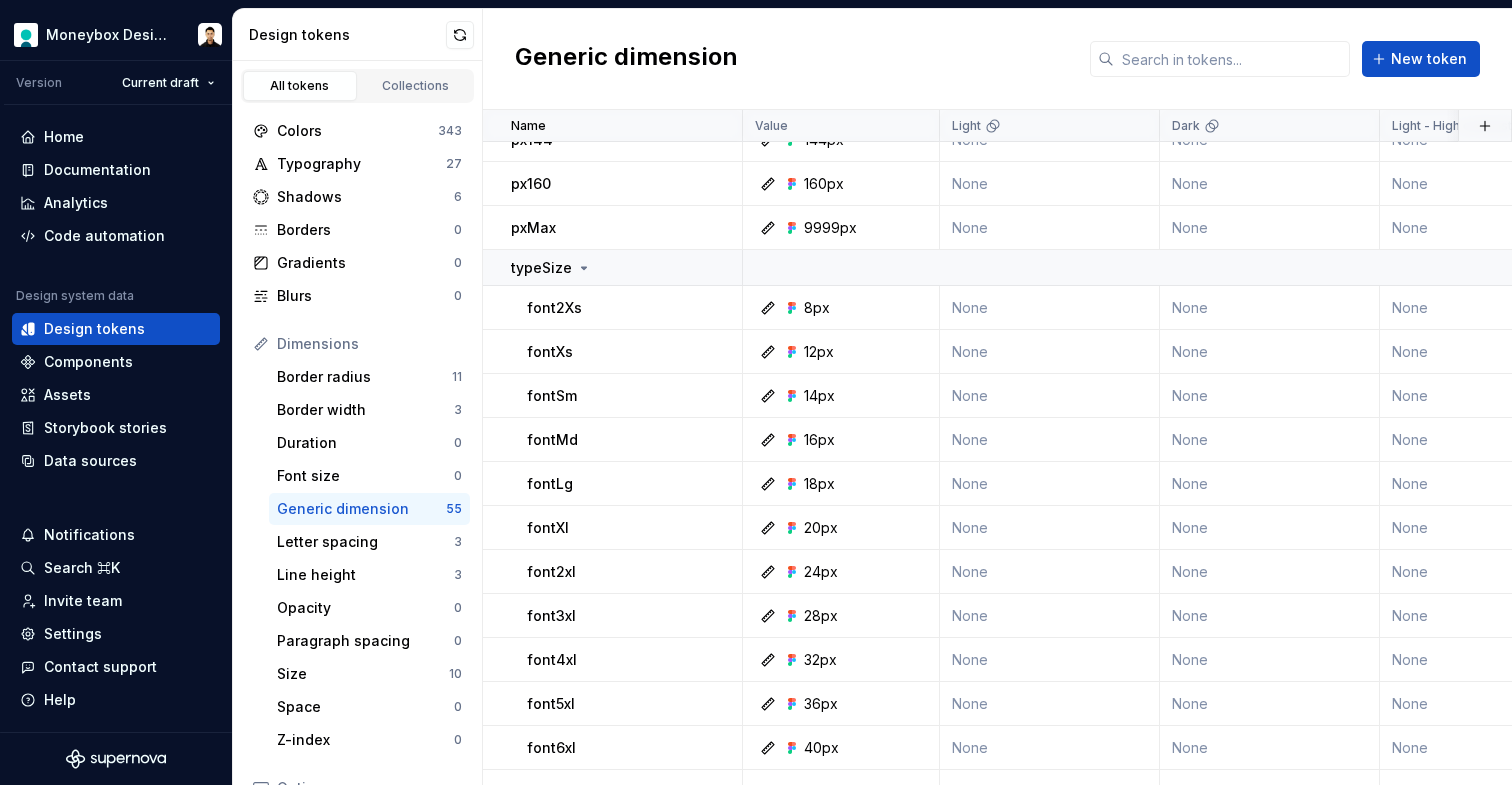 scroll, scrollTop: 974, scrollLeft: 0, axis: vertical 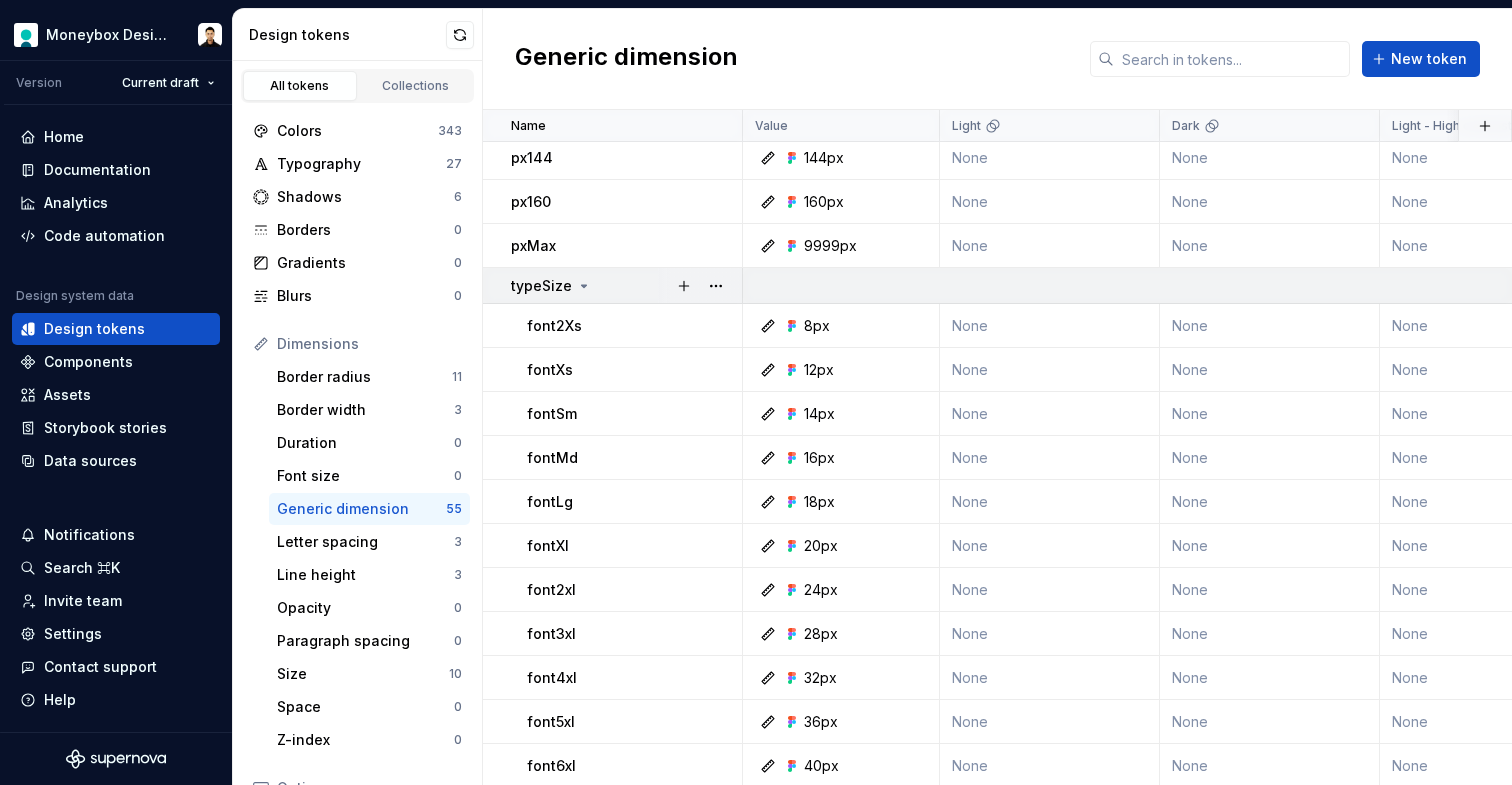 click 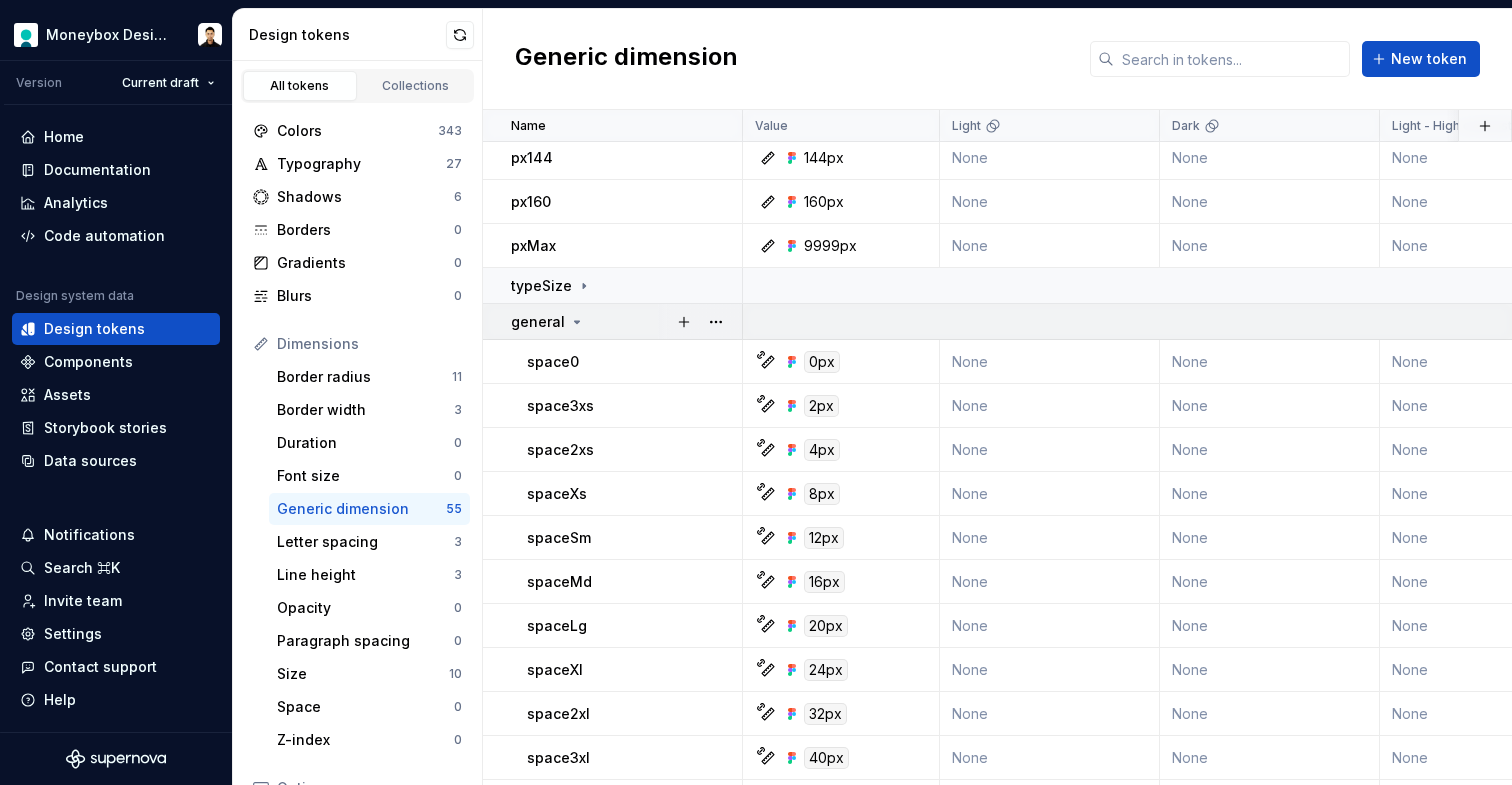 click 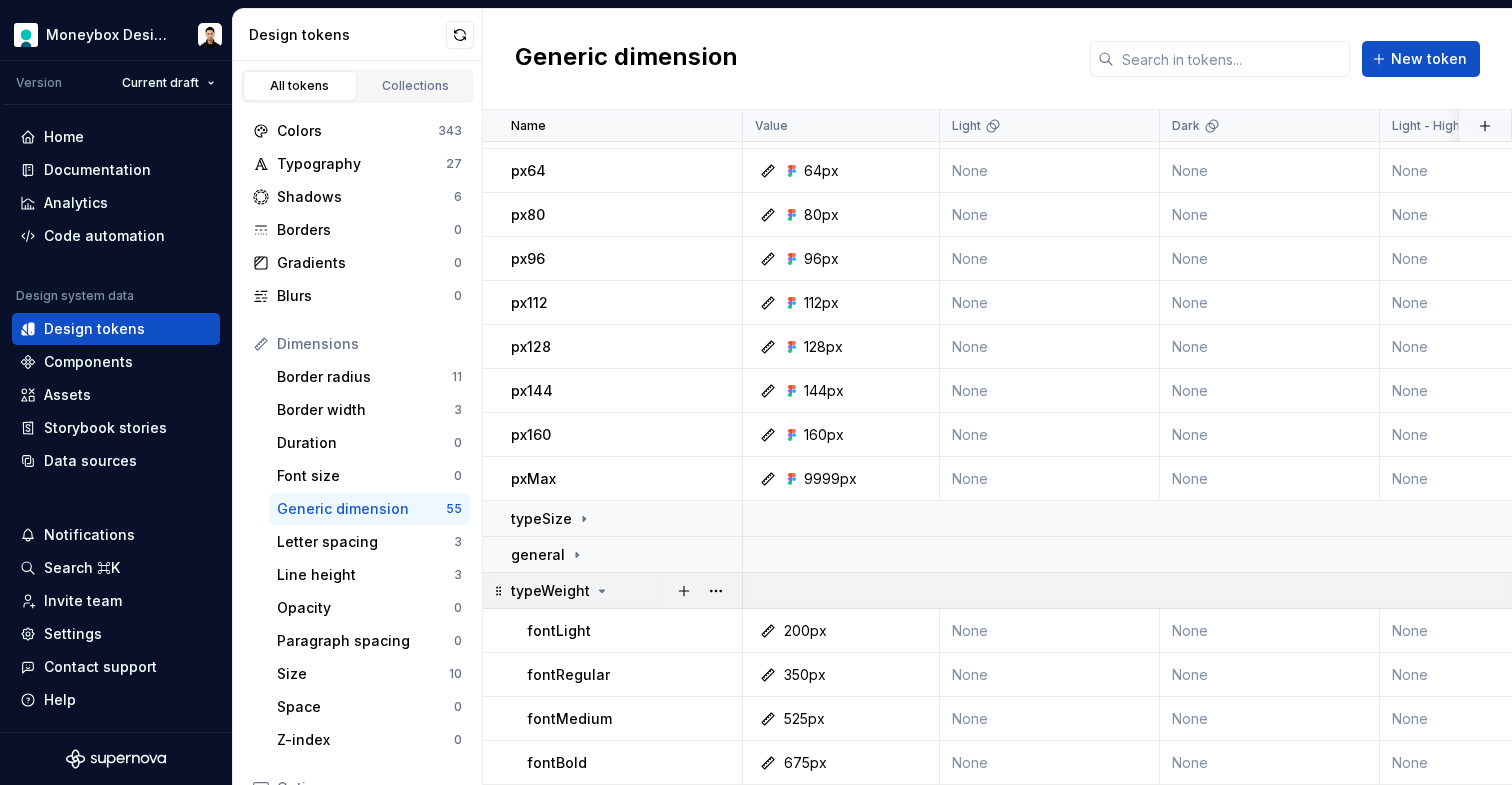 click 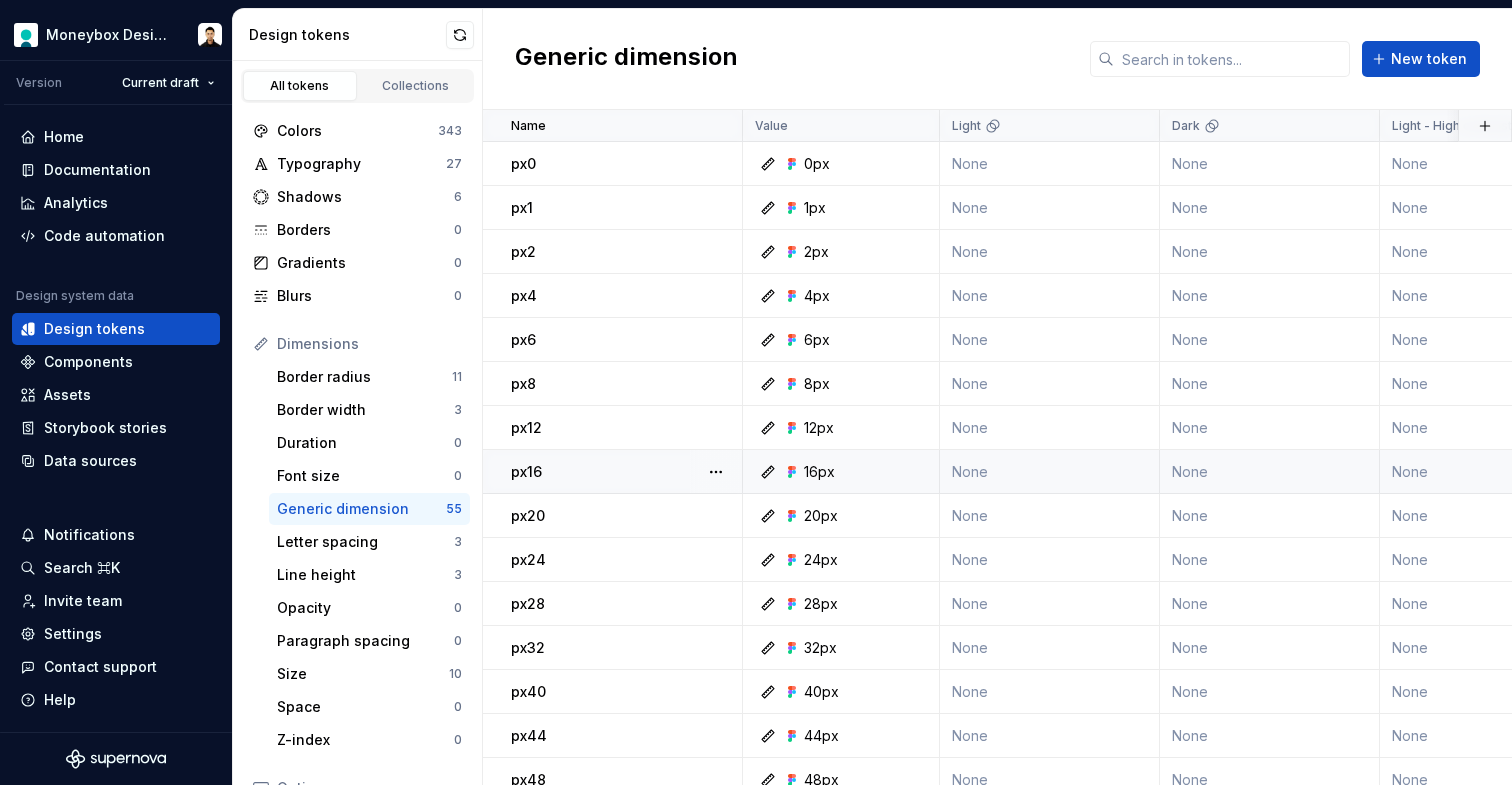 scroll, scrollTop: 576, scrollLeft: 0, axis: vertical 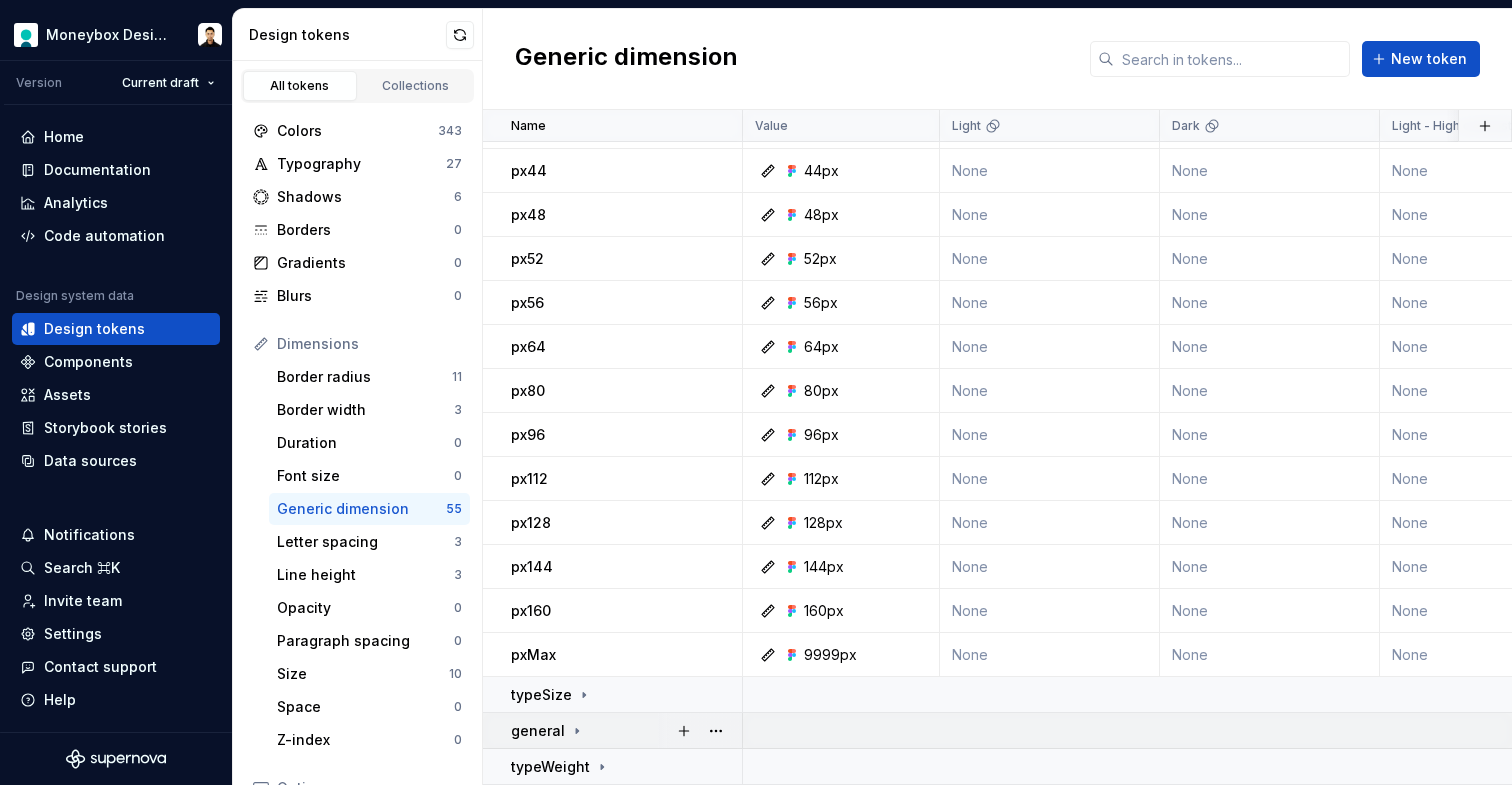 click 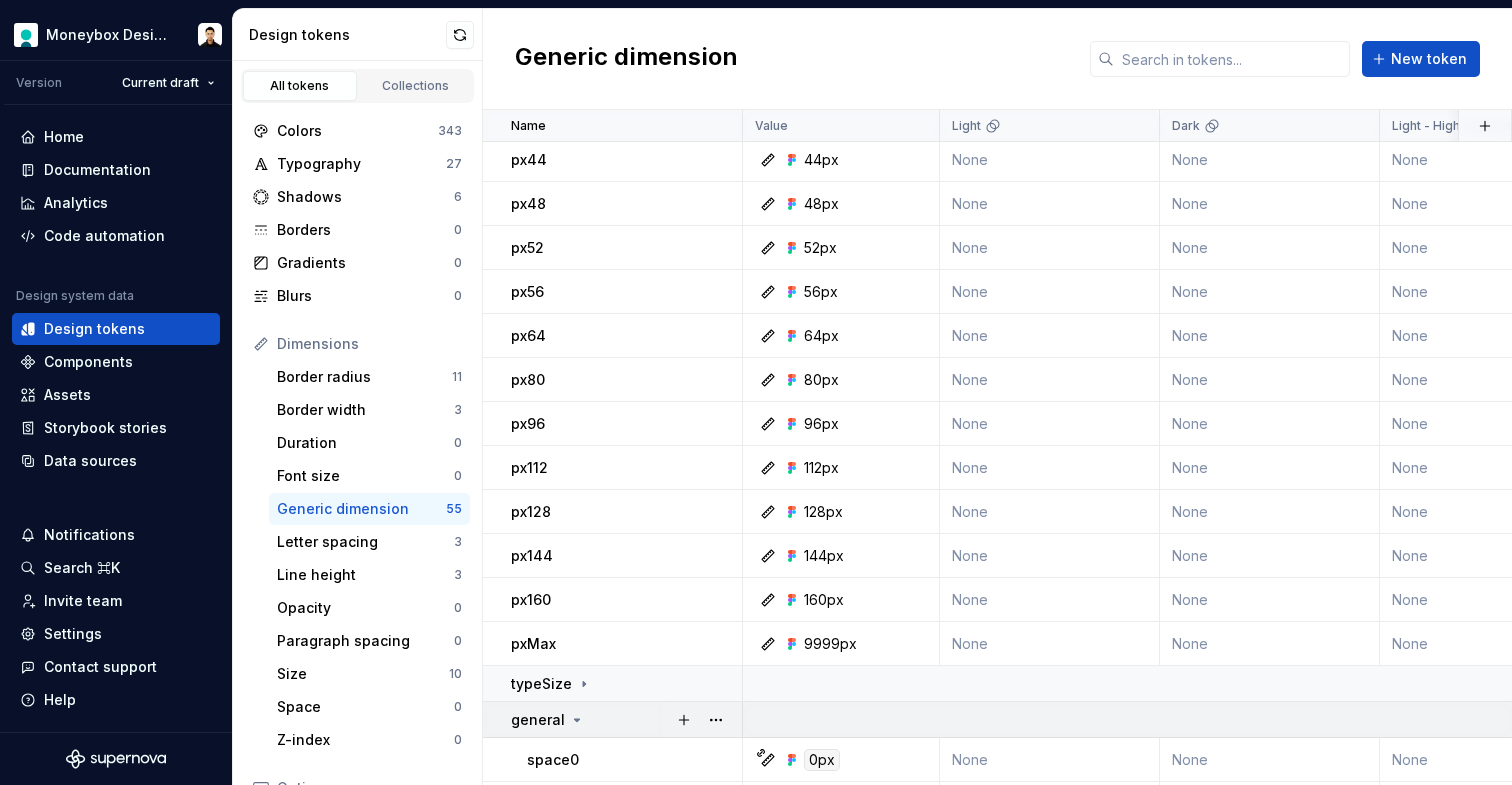click 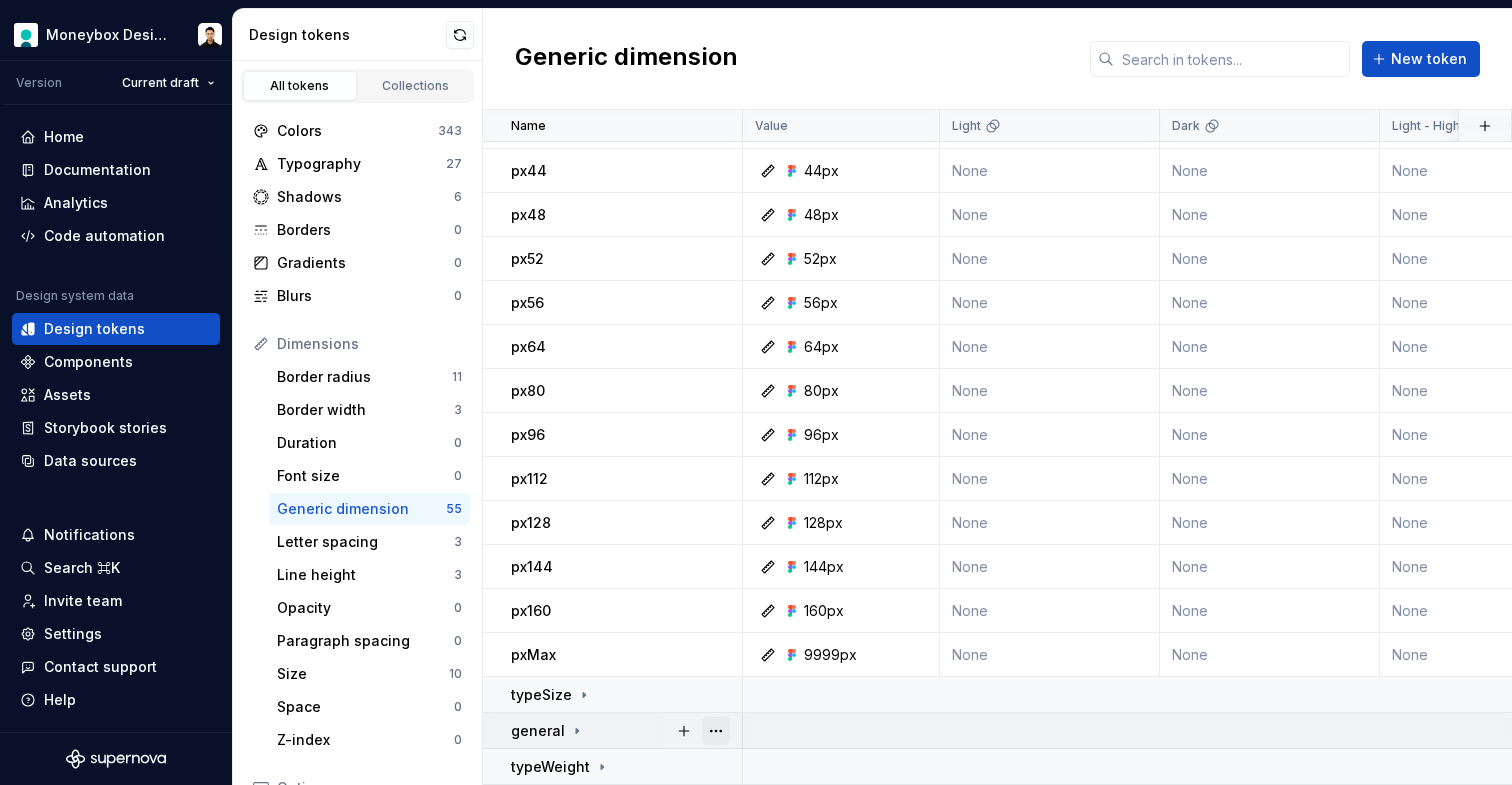 click at bounding box center (716, 731) 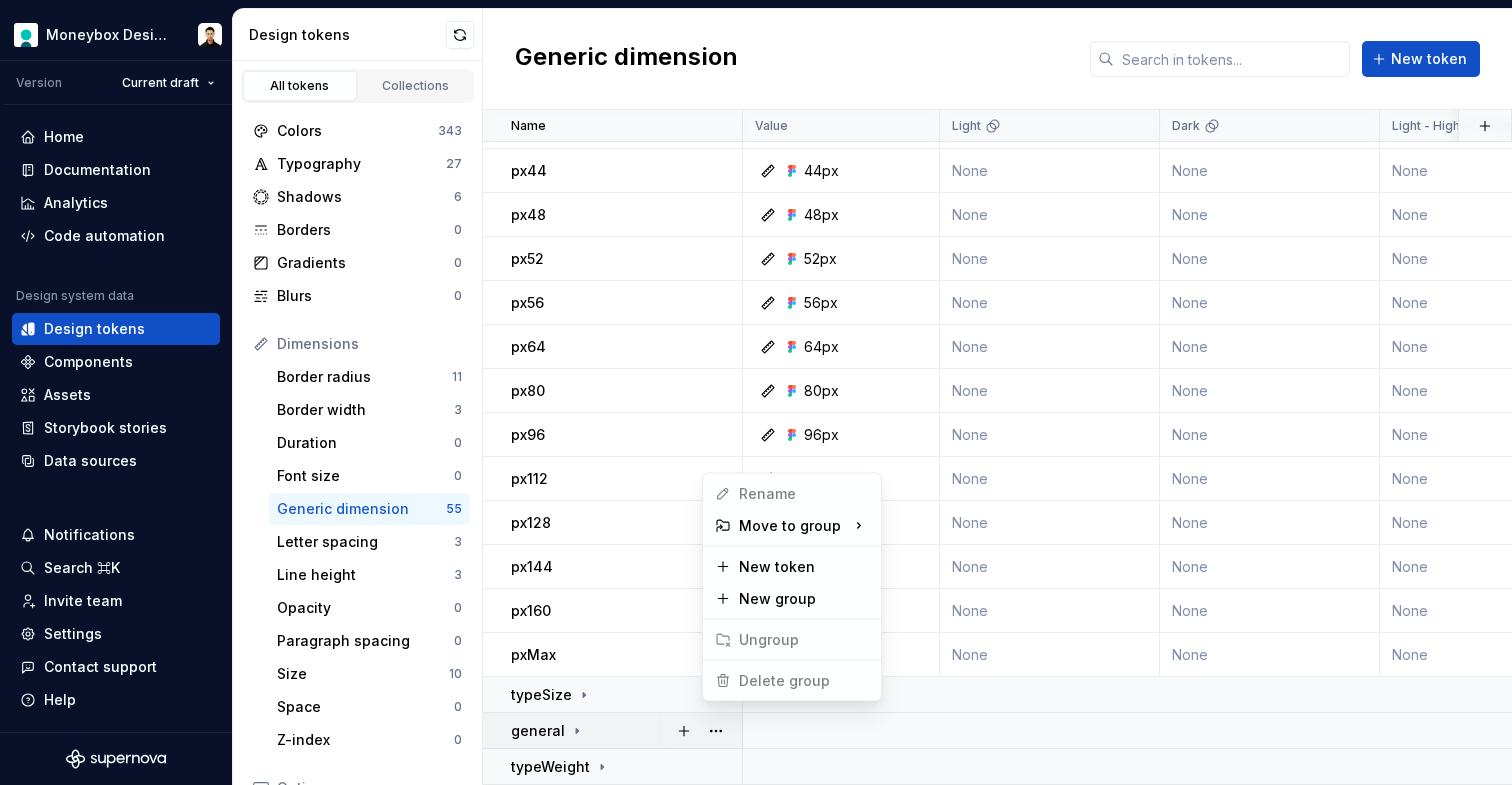 drag, startPoint x: 838, startPoint y: 526, endPoint x: 580, endPoint y: 714, distance: 319.23032 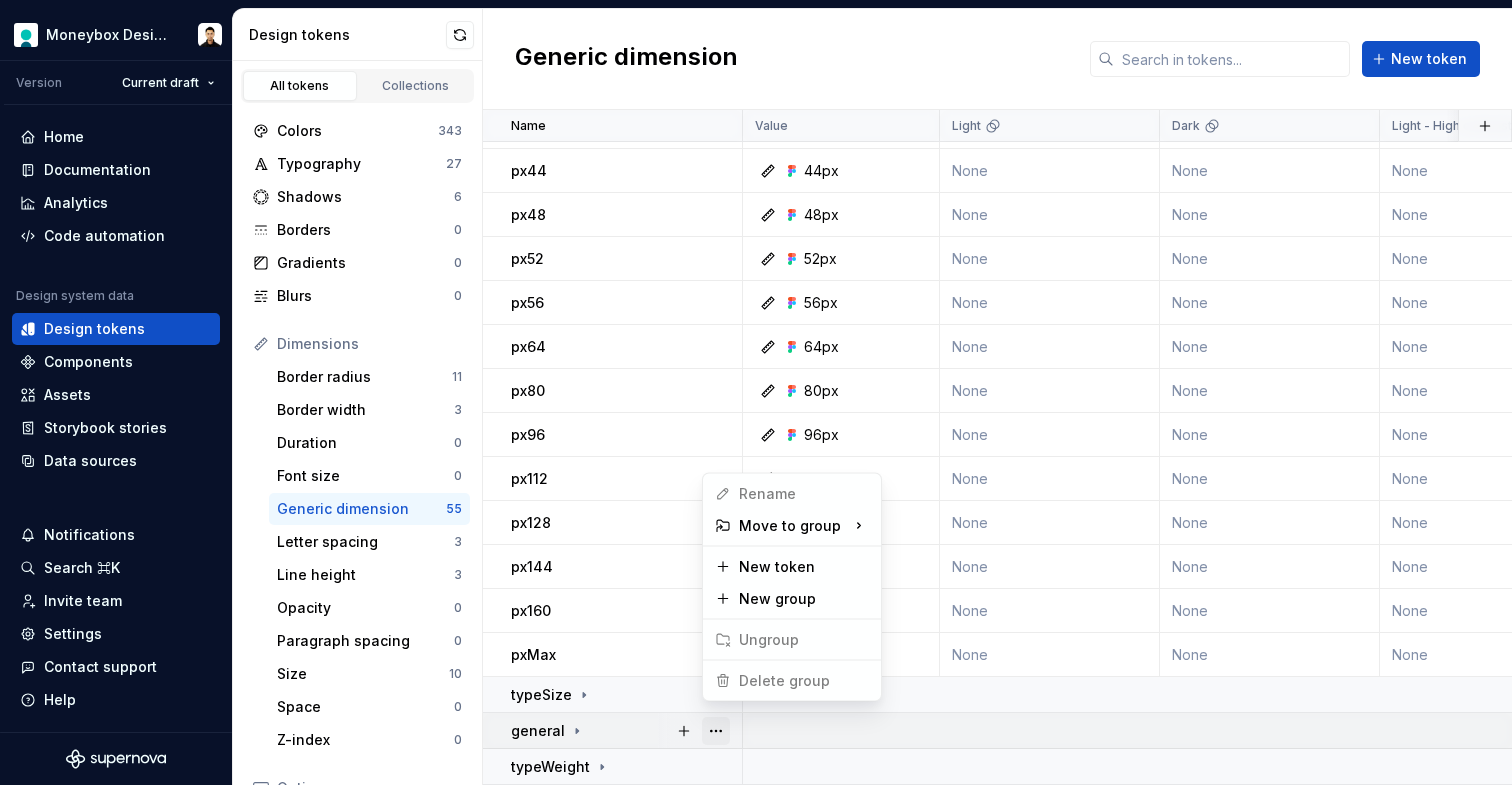 click at bounding box center [716, 731] 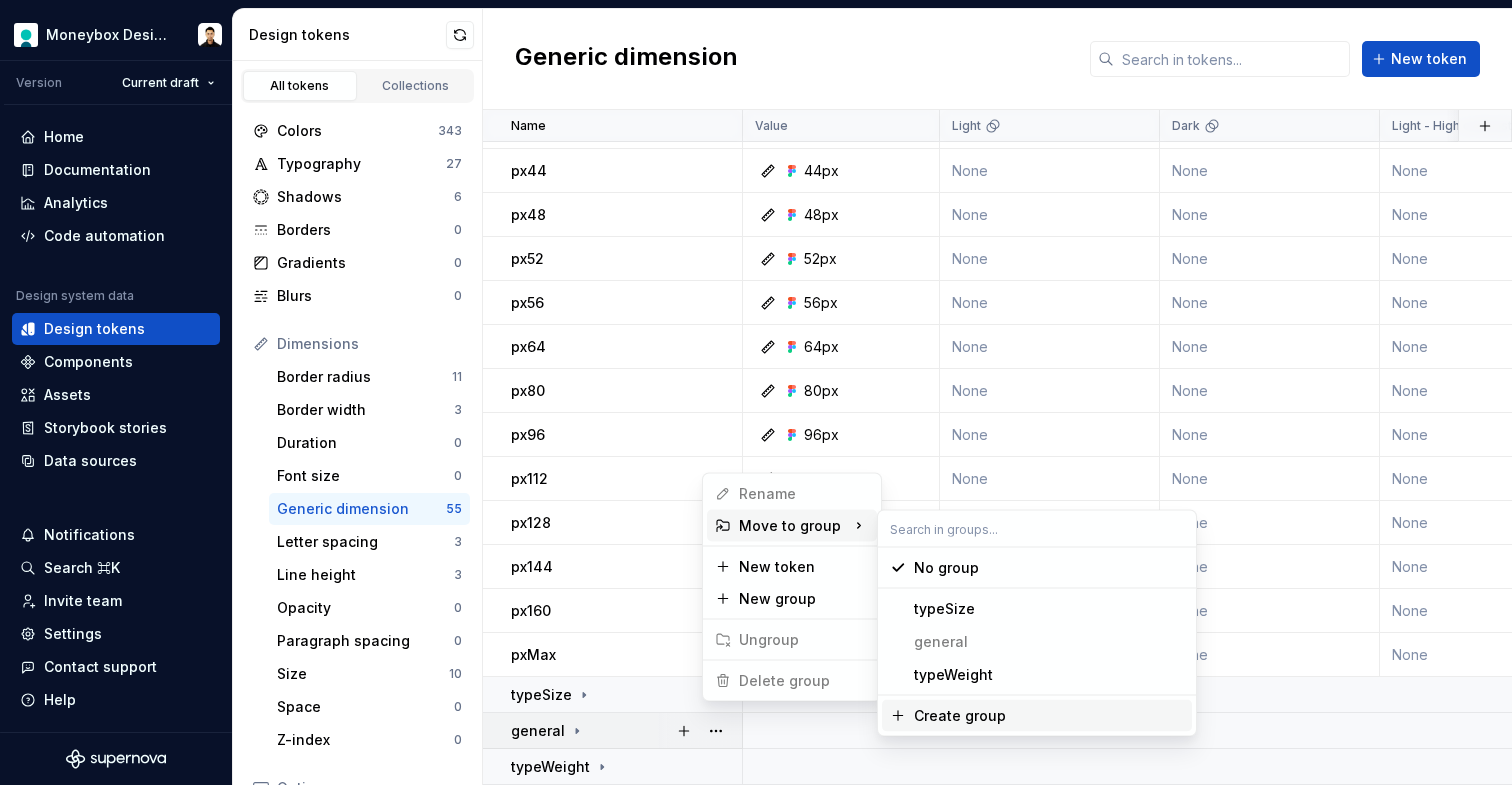 click on "Create group" at bounding box center [960, 716] 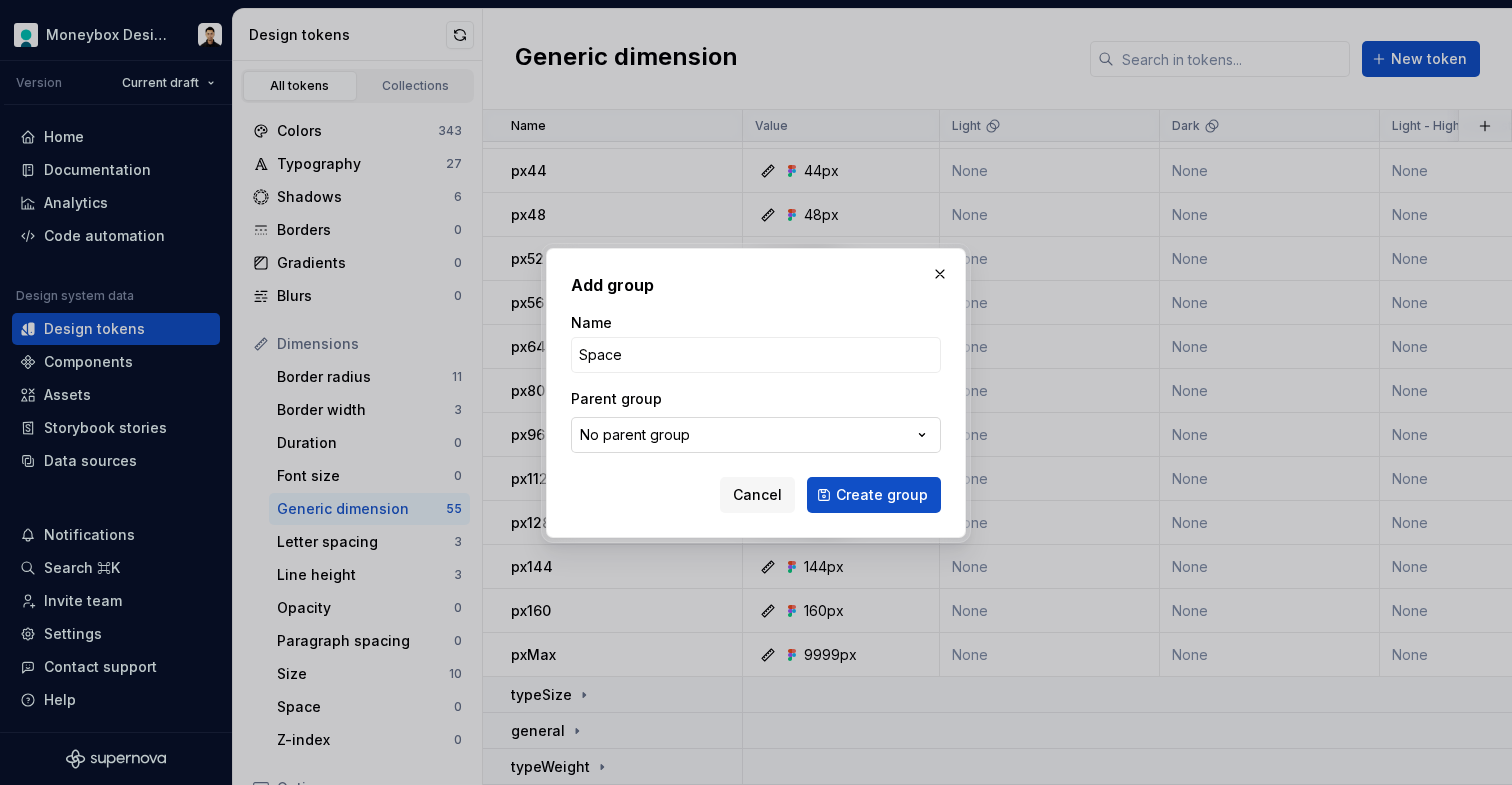 type on "Space" 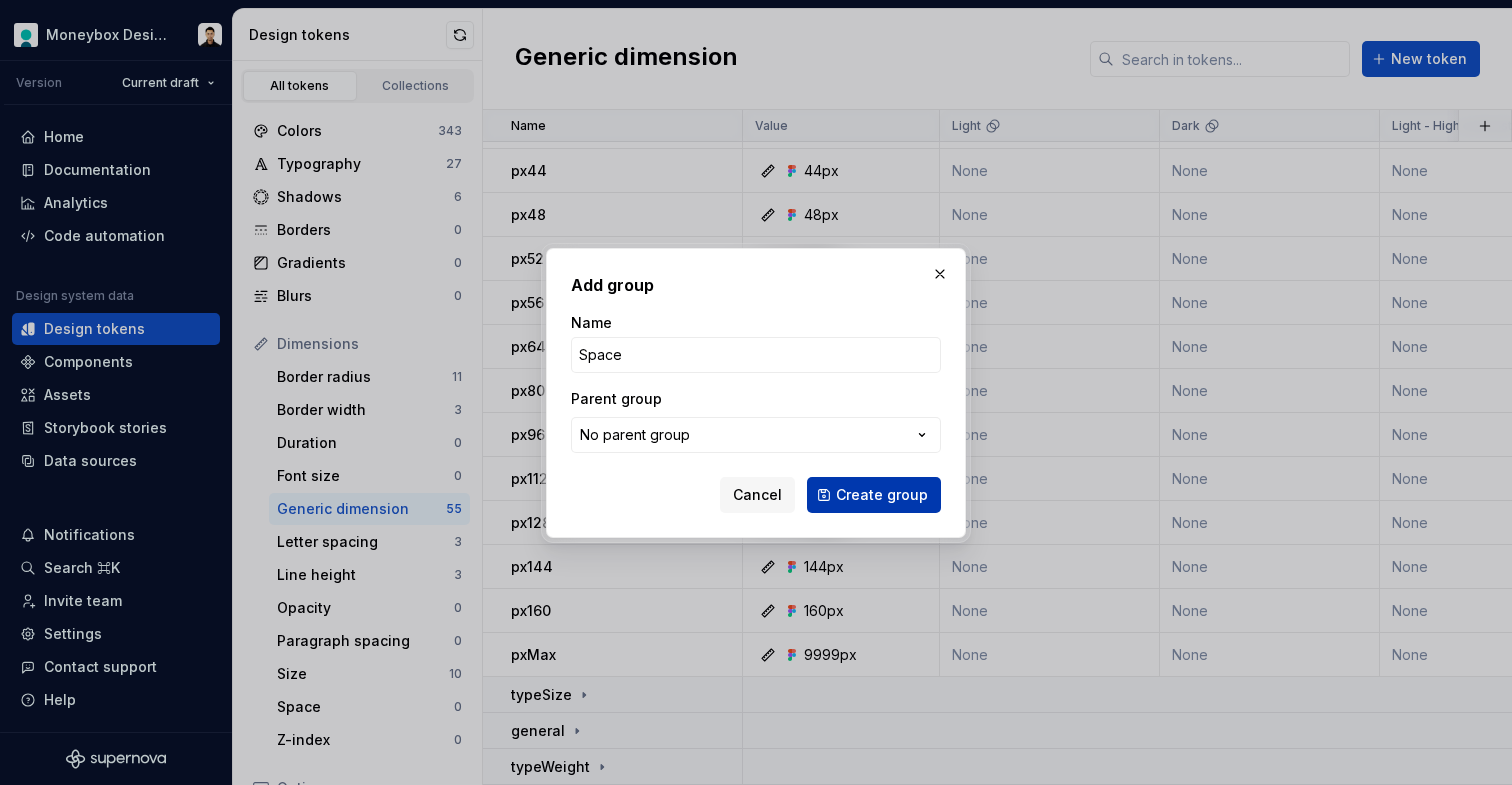 click on "Create group" at bounding box center [874, 495] 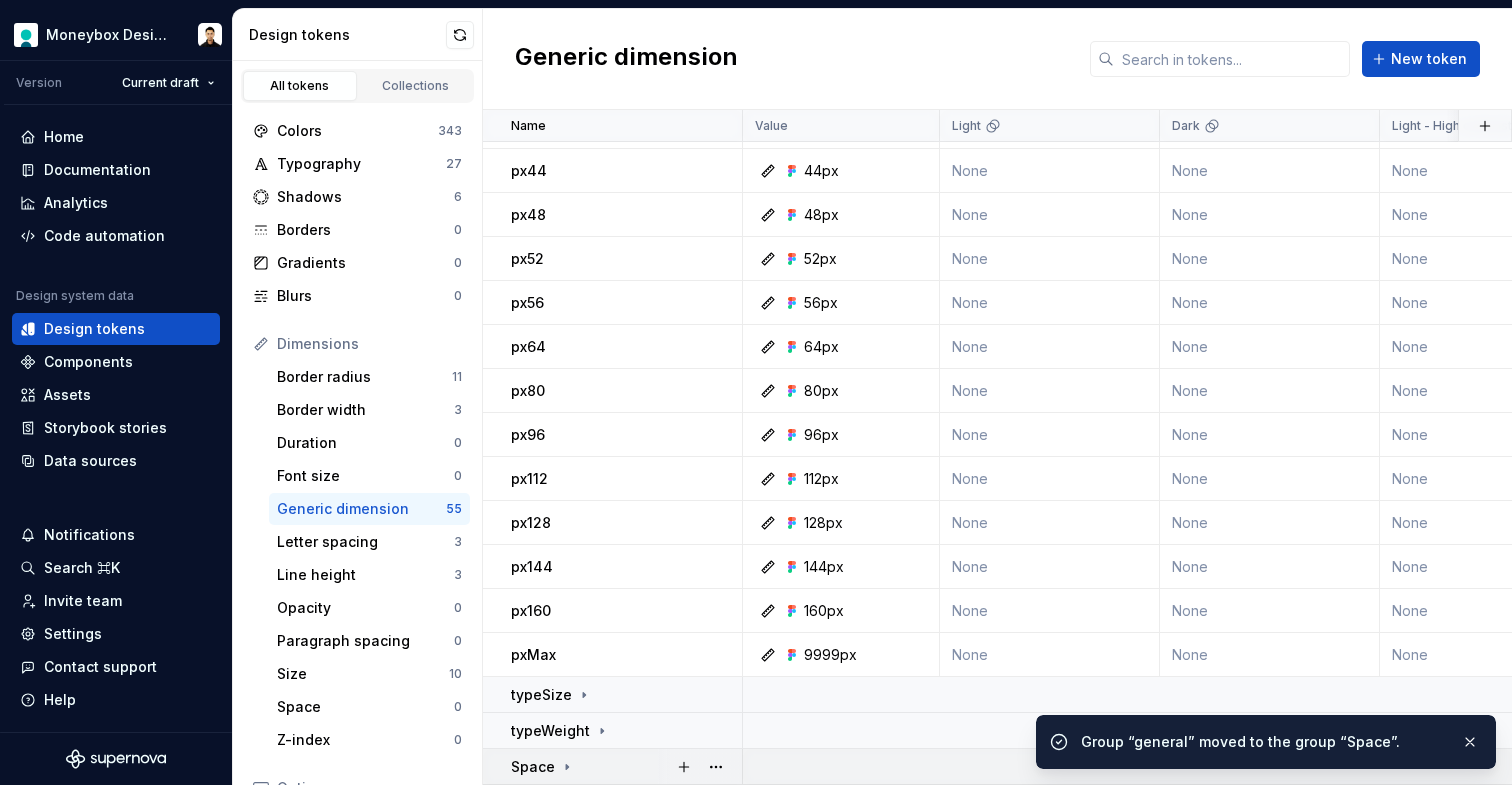 click 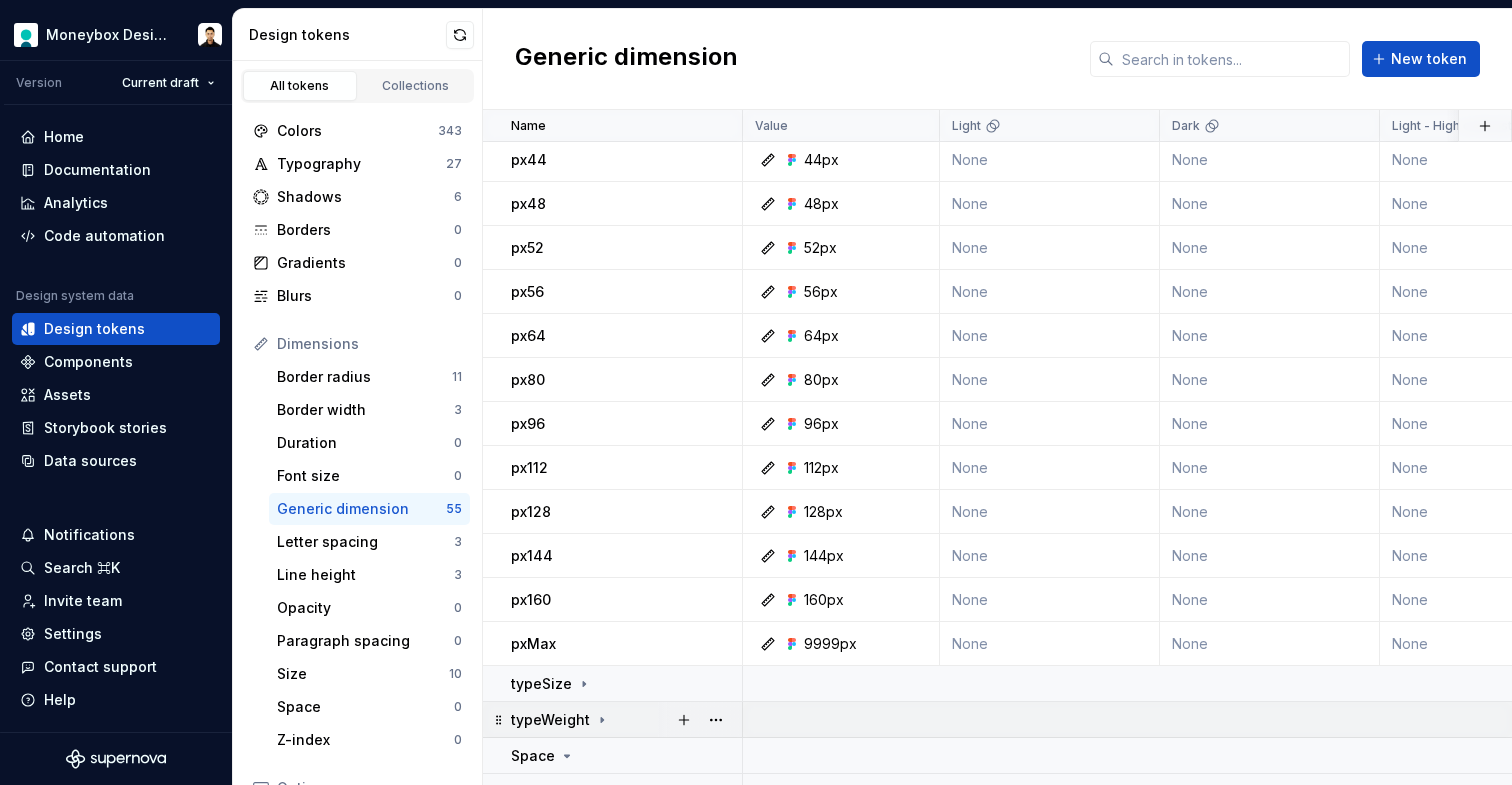 scroll, scrollTop: 612, scrollLeft: 0, axis: vertical 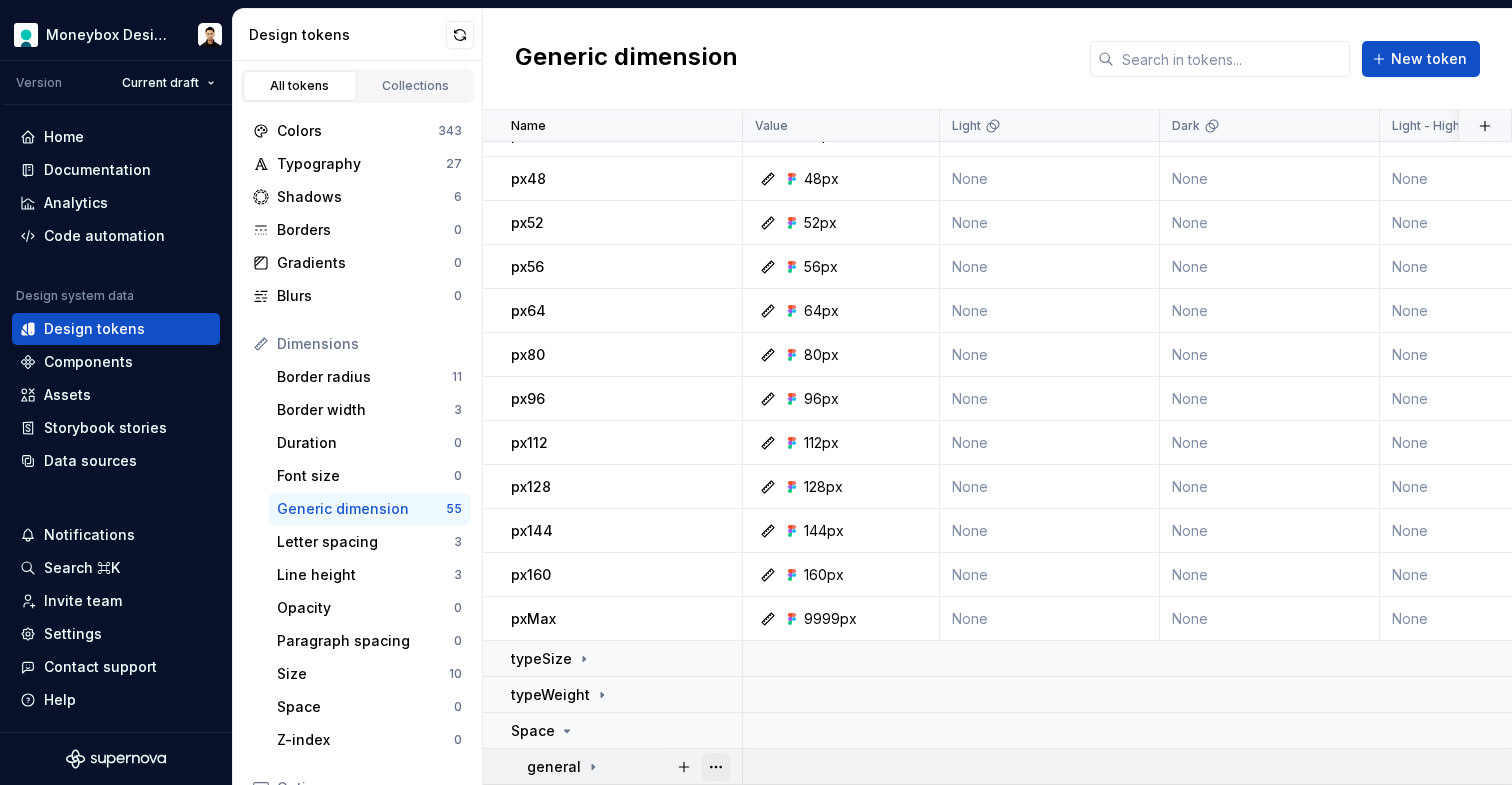 click at bounding box center (716, 767) 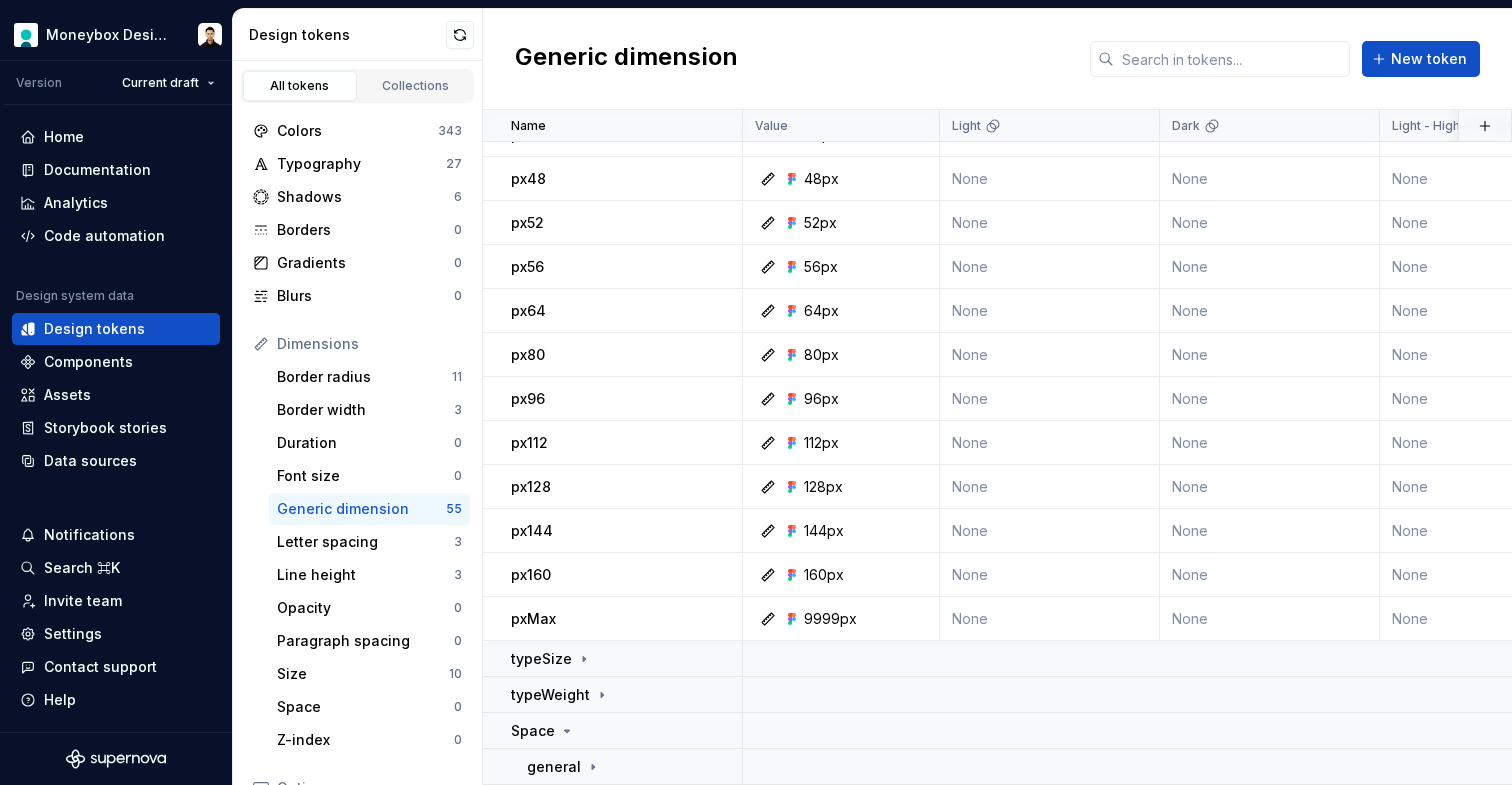 click on "Letter spacing 3" at bounding box center [756, 392] 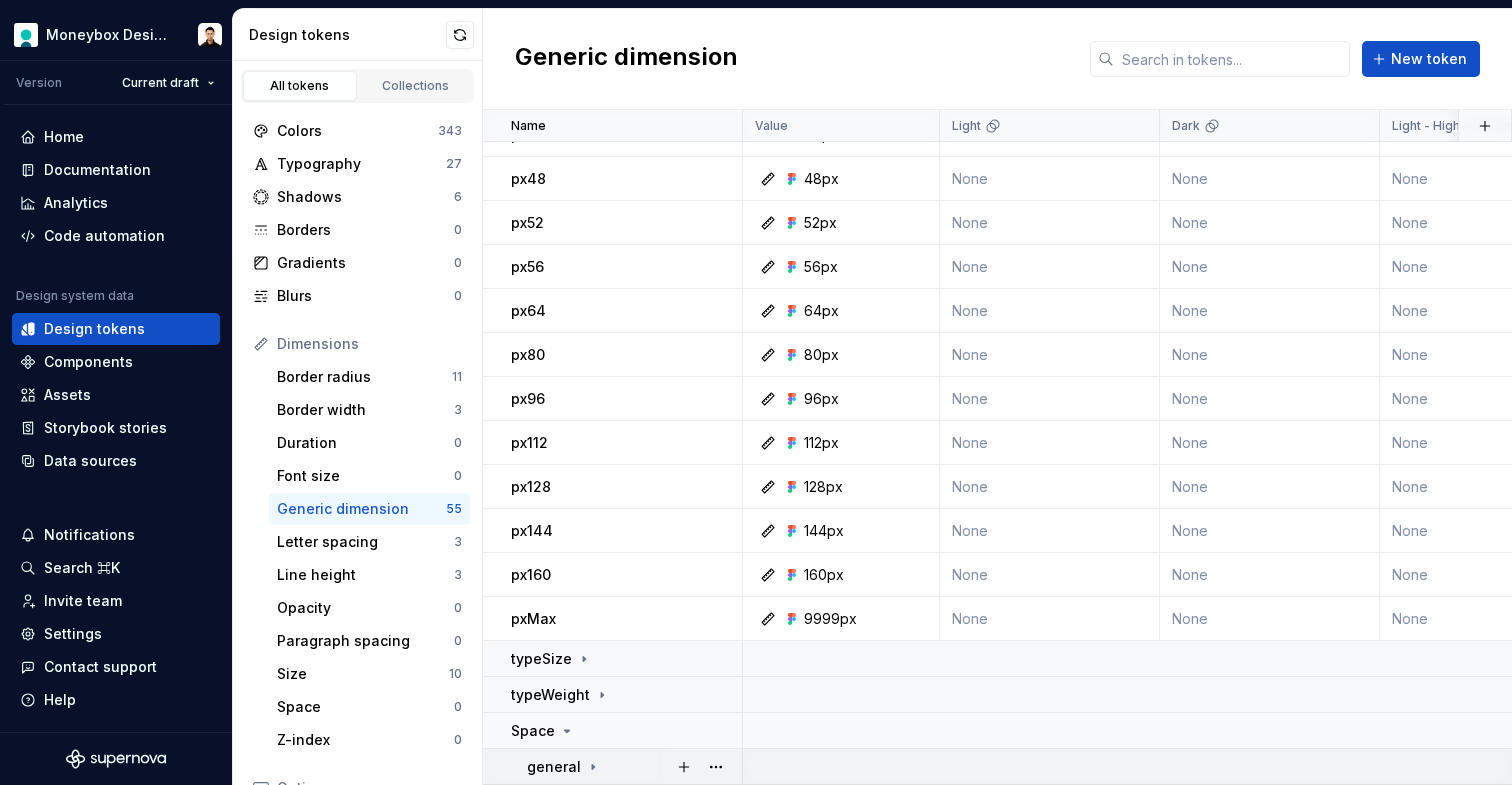 click 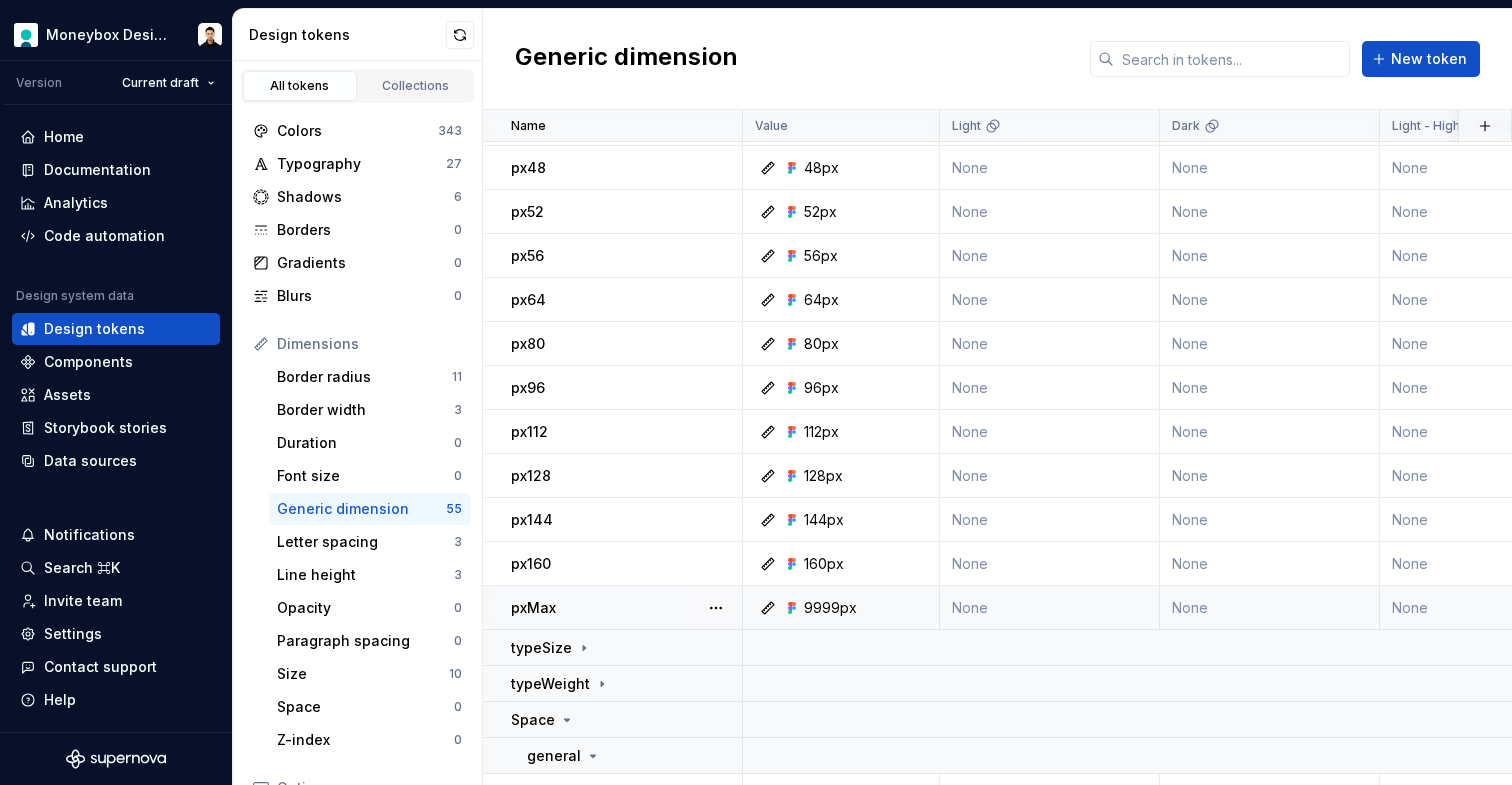 scroll, scrollTop: 1096, scrollLeft: 0, axis: vertical 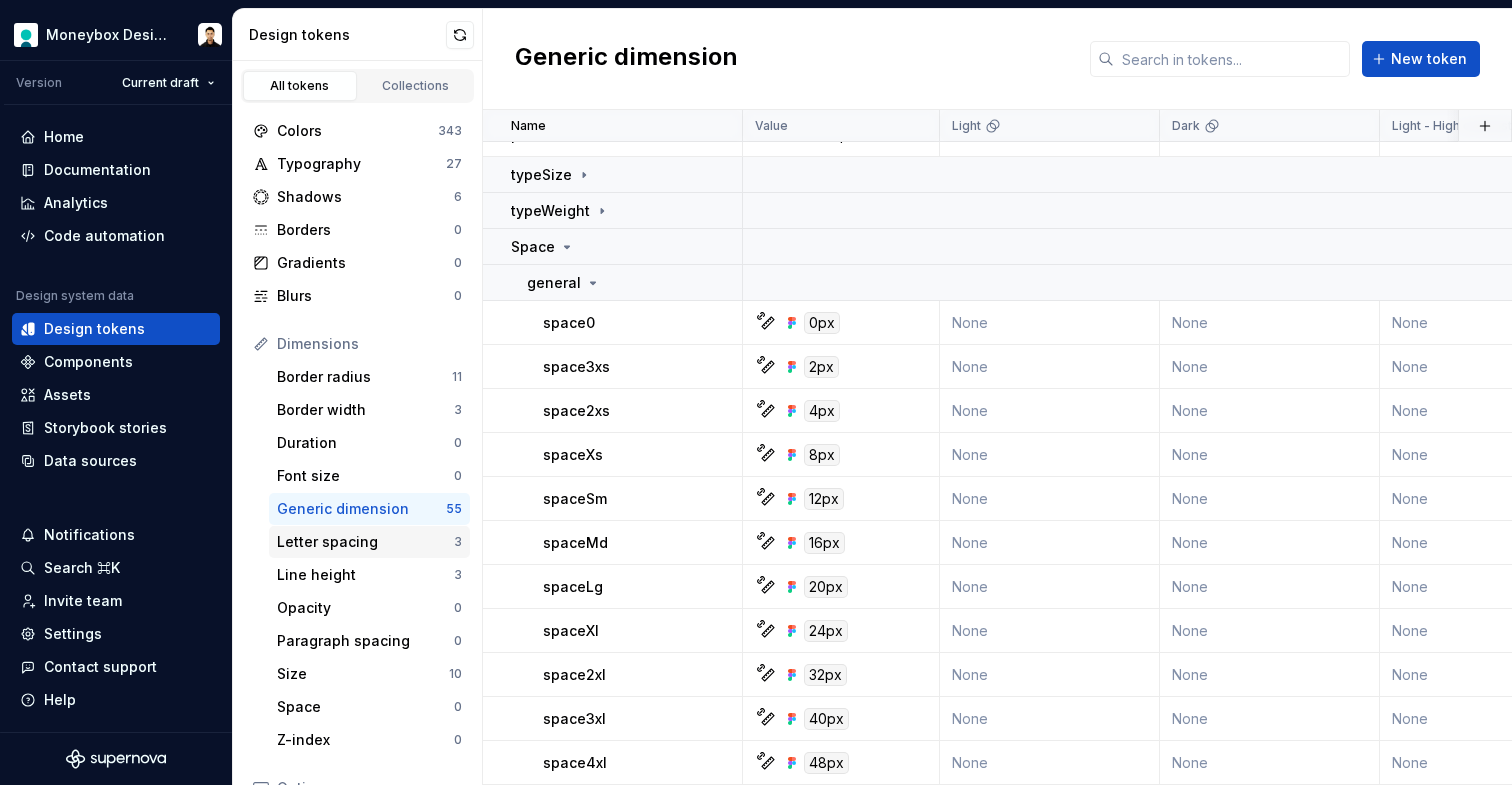 click on "Letter spacing" at bounding box center [365, 542] 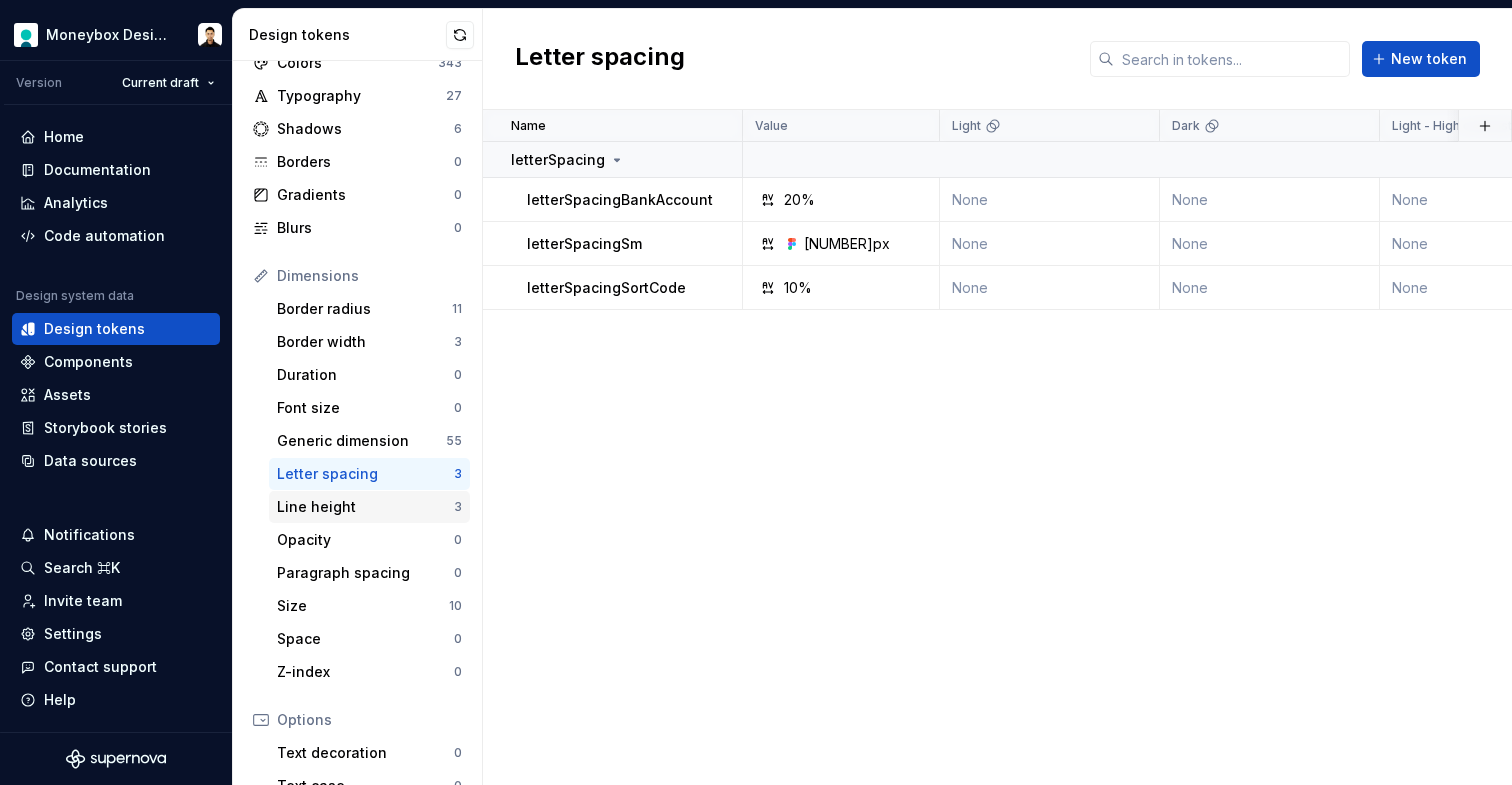 scroll, scrollTop: 70, scrollLeft: 0, axis: vertical 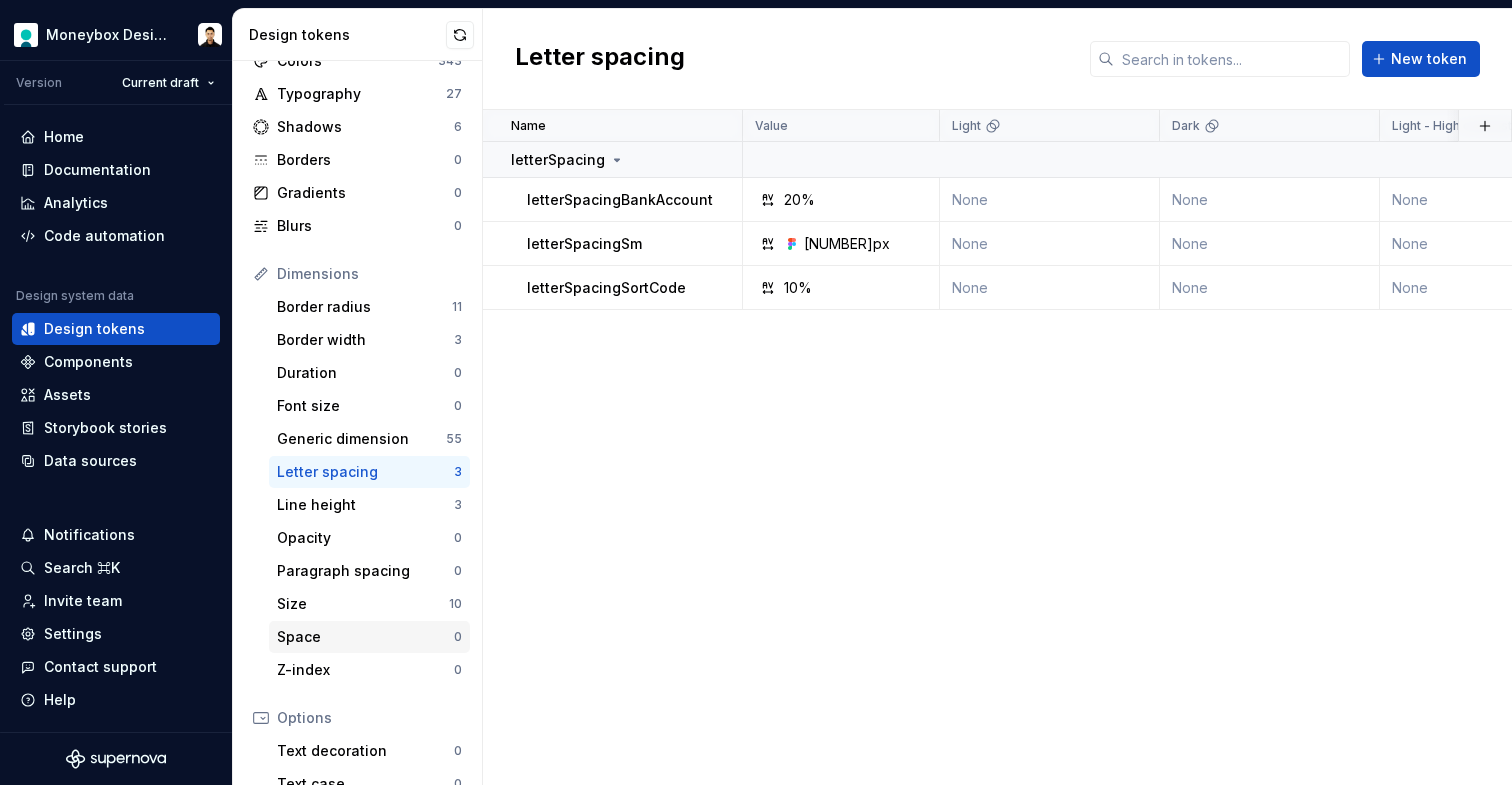 click on "Space" at bounding box center [365, 637] 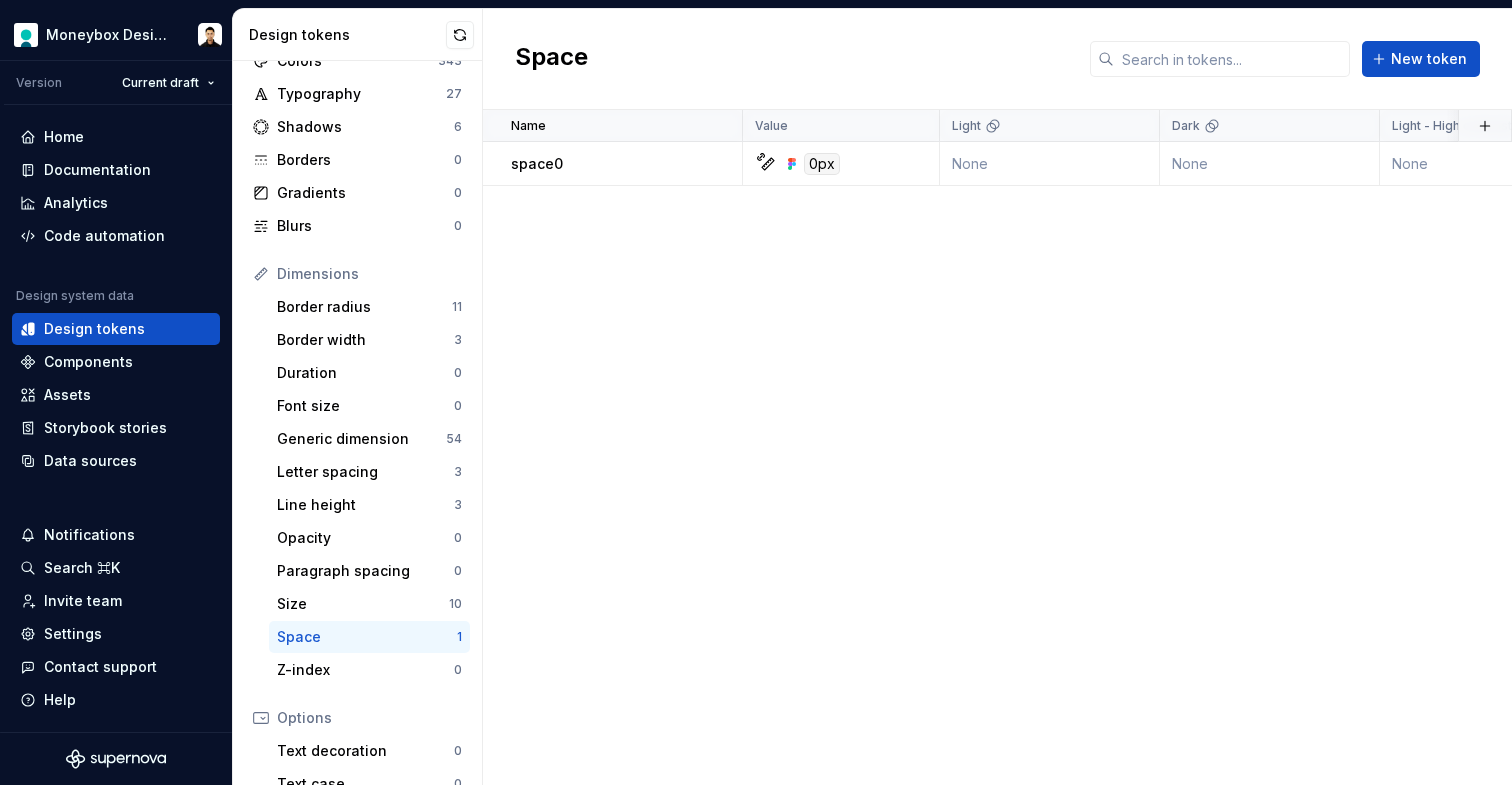 click on "Name Value Light Dark Light - High contrast Dark - High contrast Collection Description Last updated space0 0px None None None None Semantic → Space less than a minute ago" at bounding box center [997, 447] 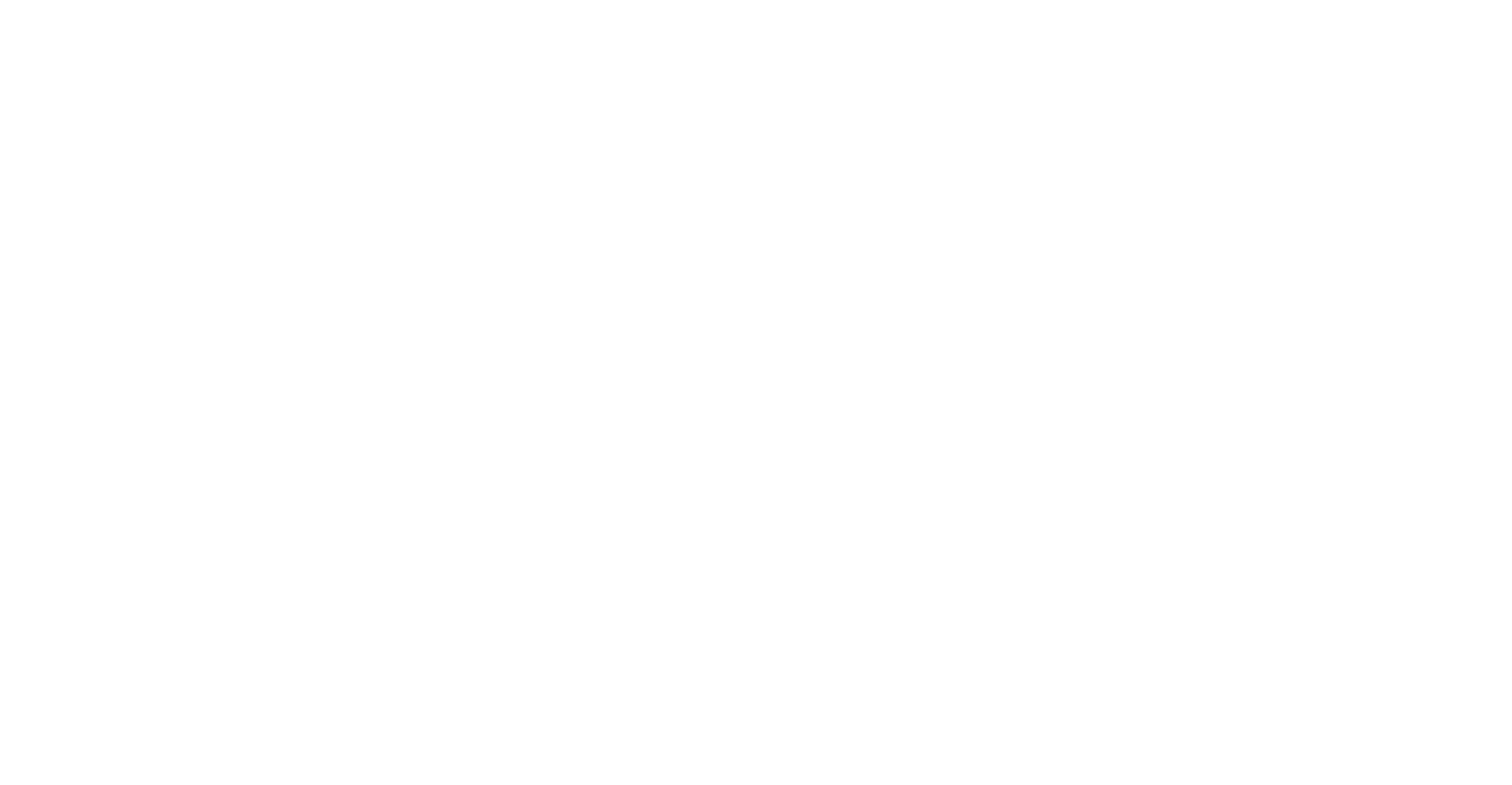 scroll, scrollTop: 0, scrollLeft: 0, axis: both 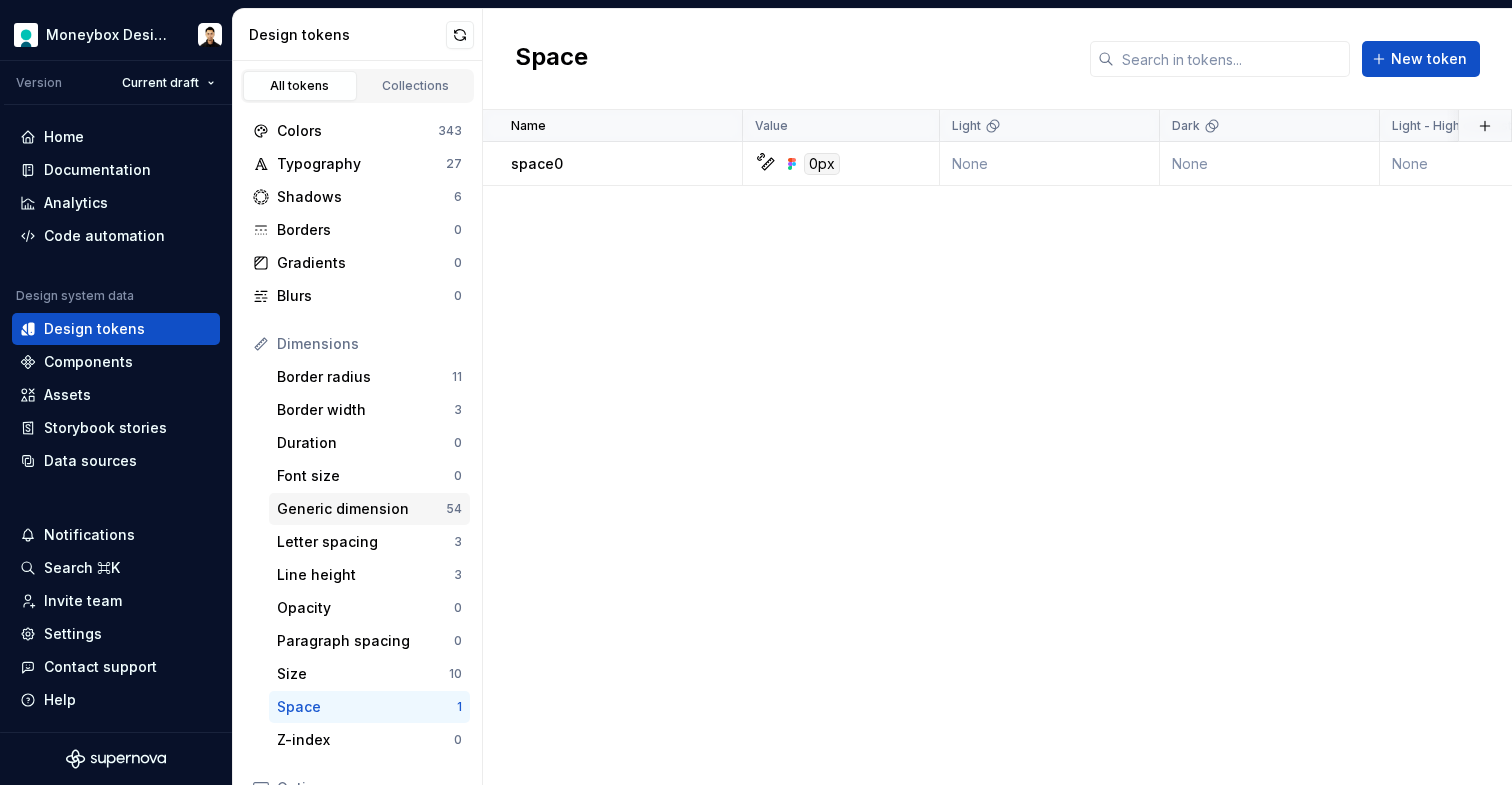click on "Generic dimension" at bounding box center (361, 509) 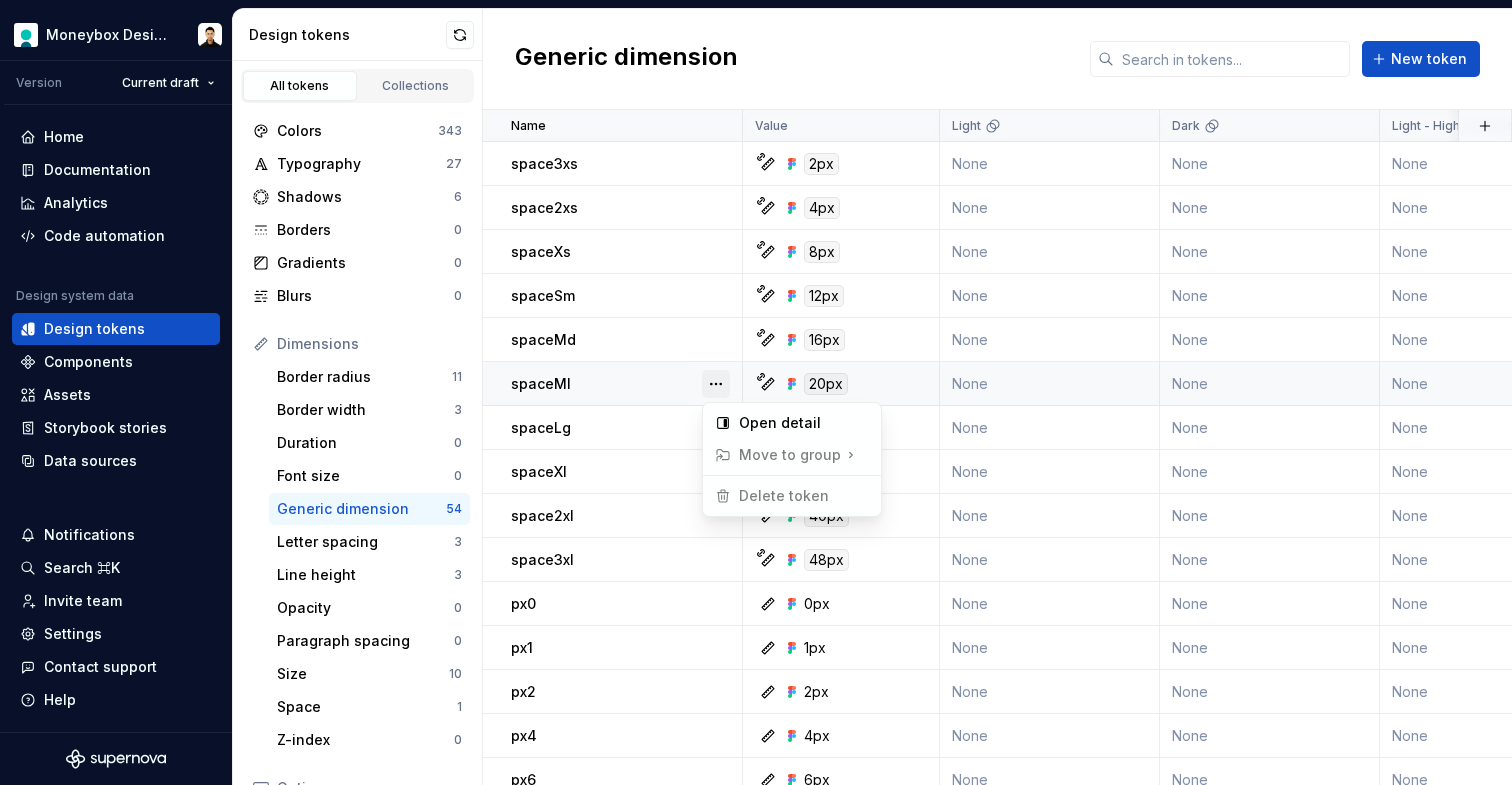 click at bounding box center [716, 384] 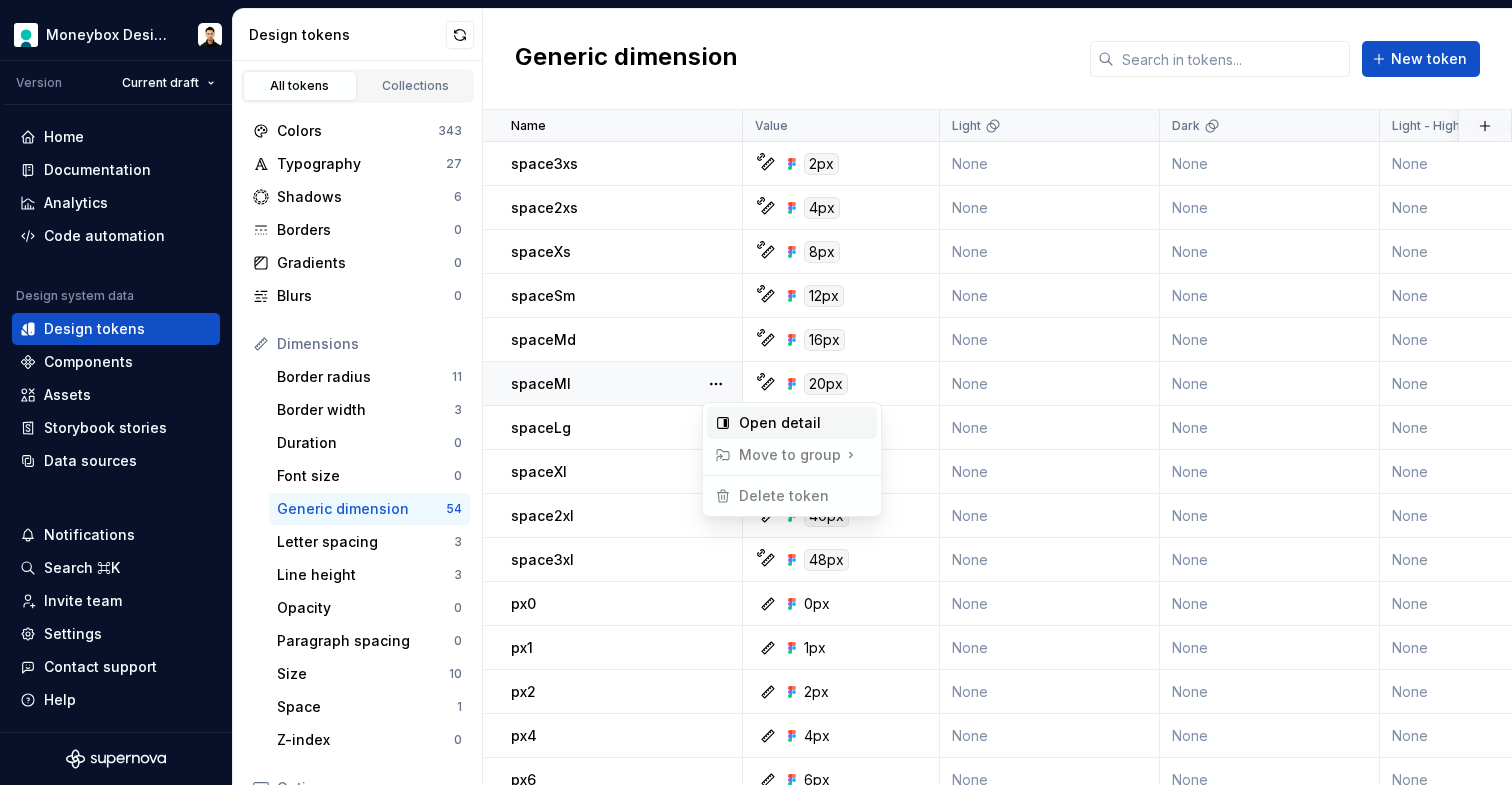 click on "Open detail" at bounding box center [804, 423] 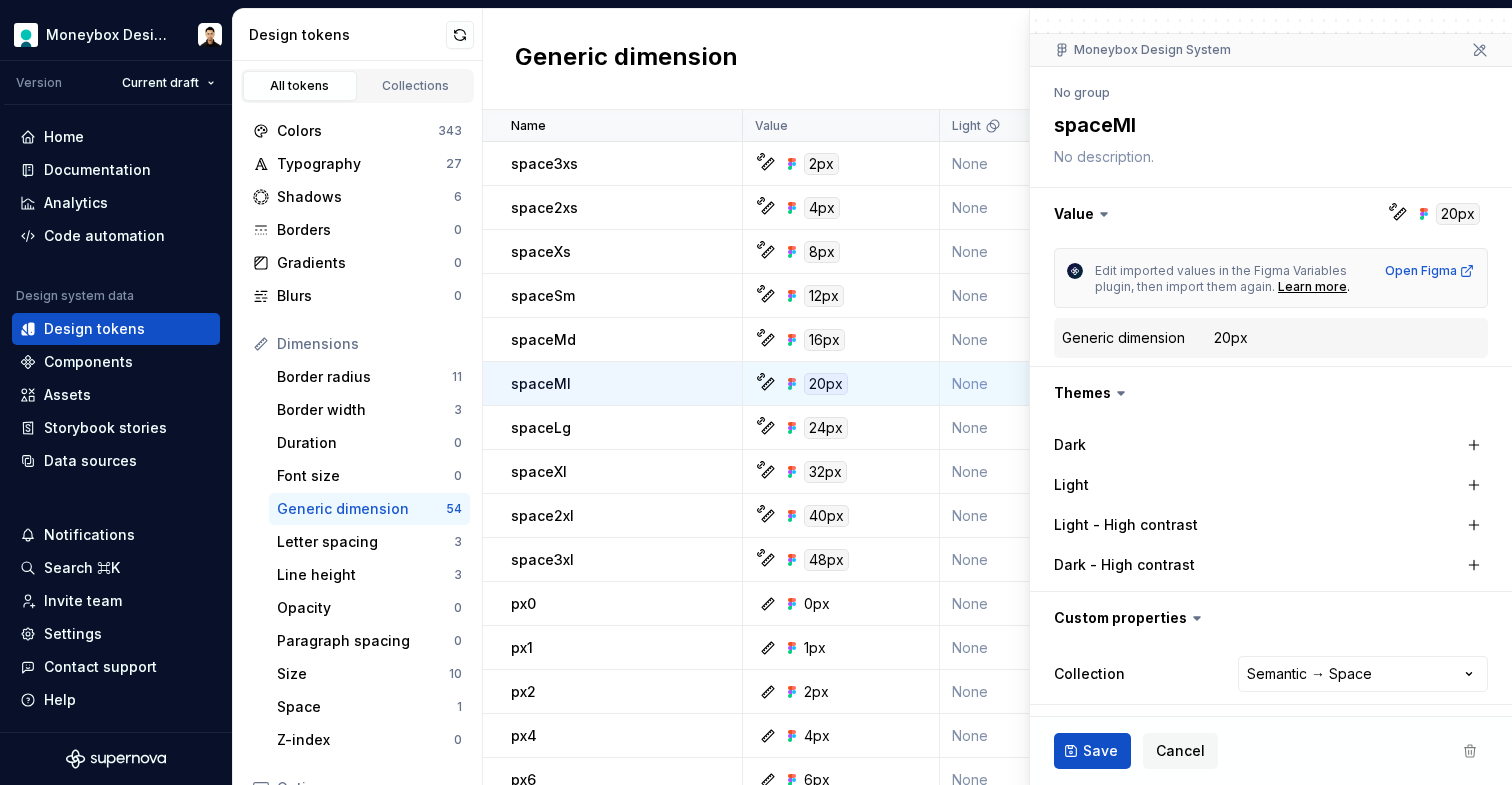 scroll, scrollTop: 156, scrollLeft: 0, axis: vertical 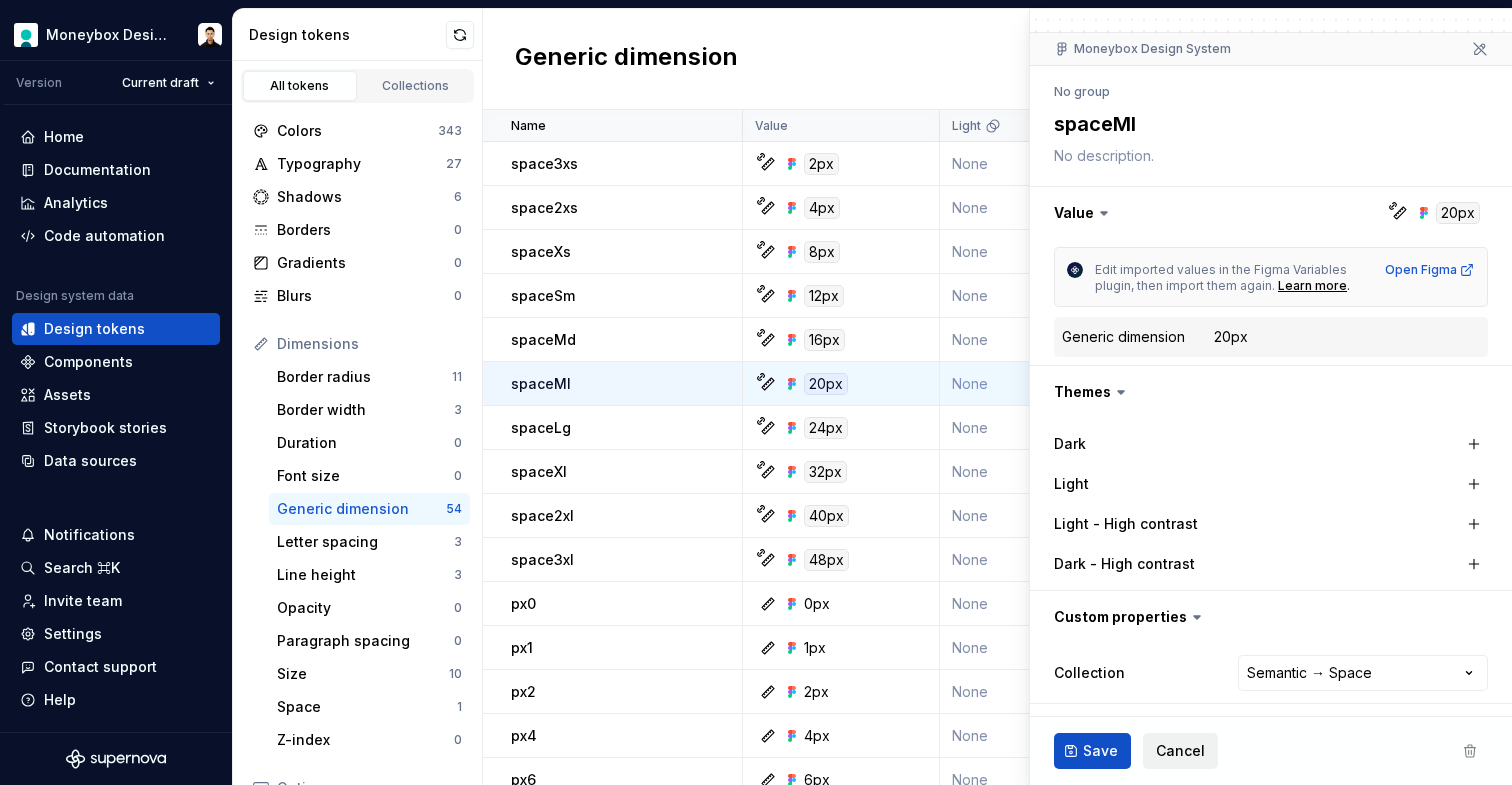 click on "Cancel" at bounding box center (1180, 751) 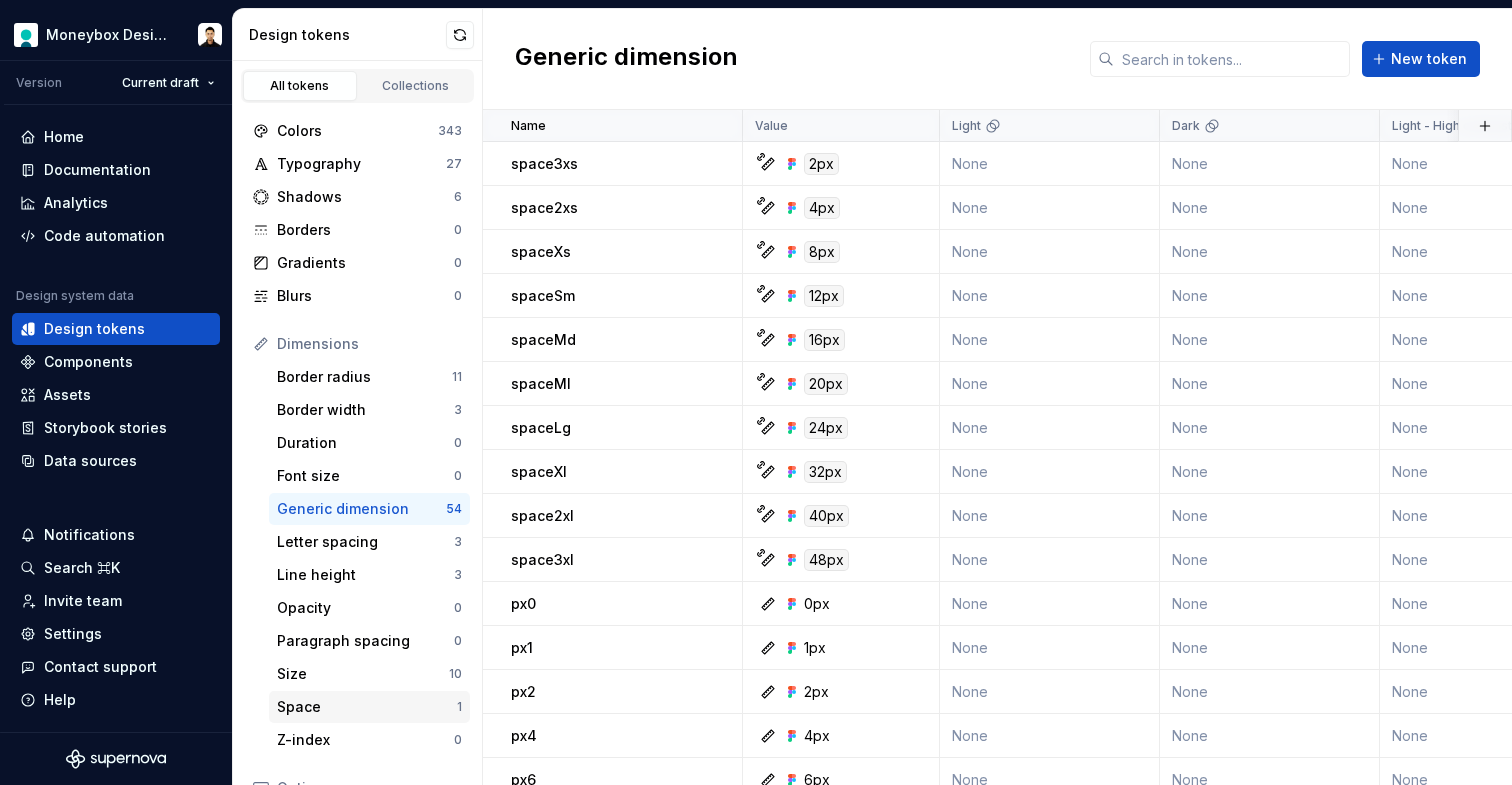 click on "Space" at bounding box center (367, 707) 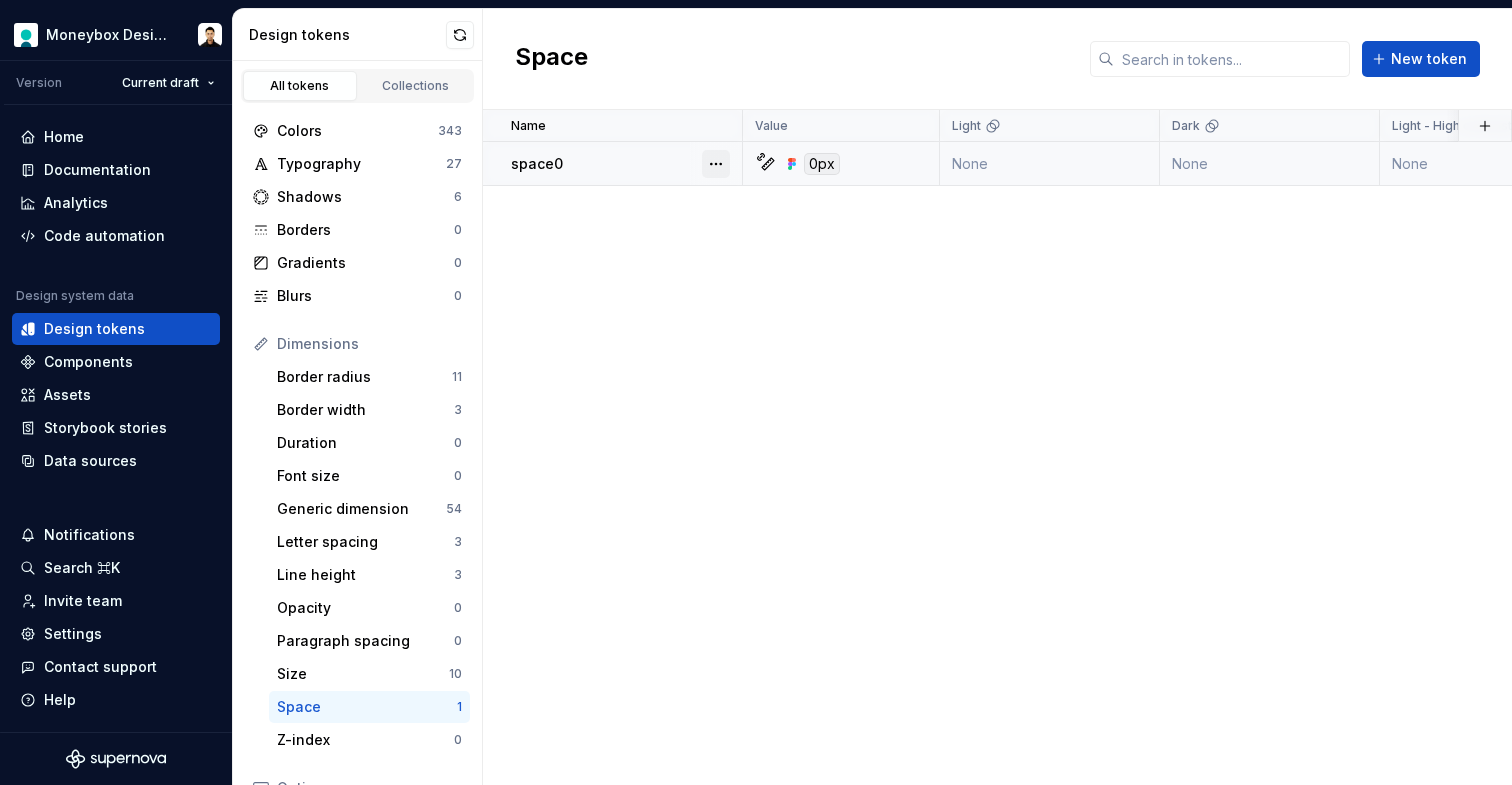 click at bounding box center [716, 164] 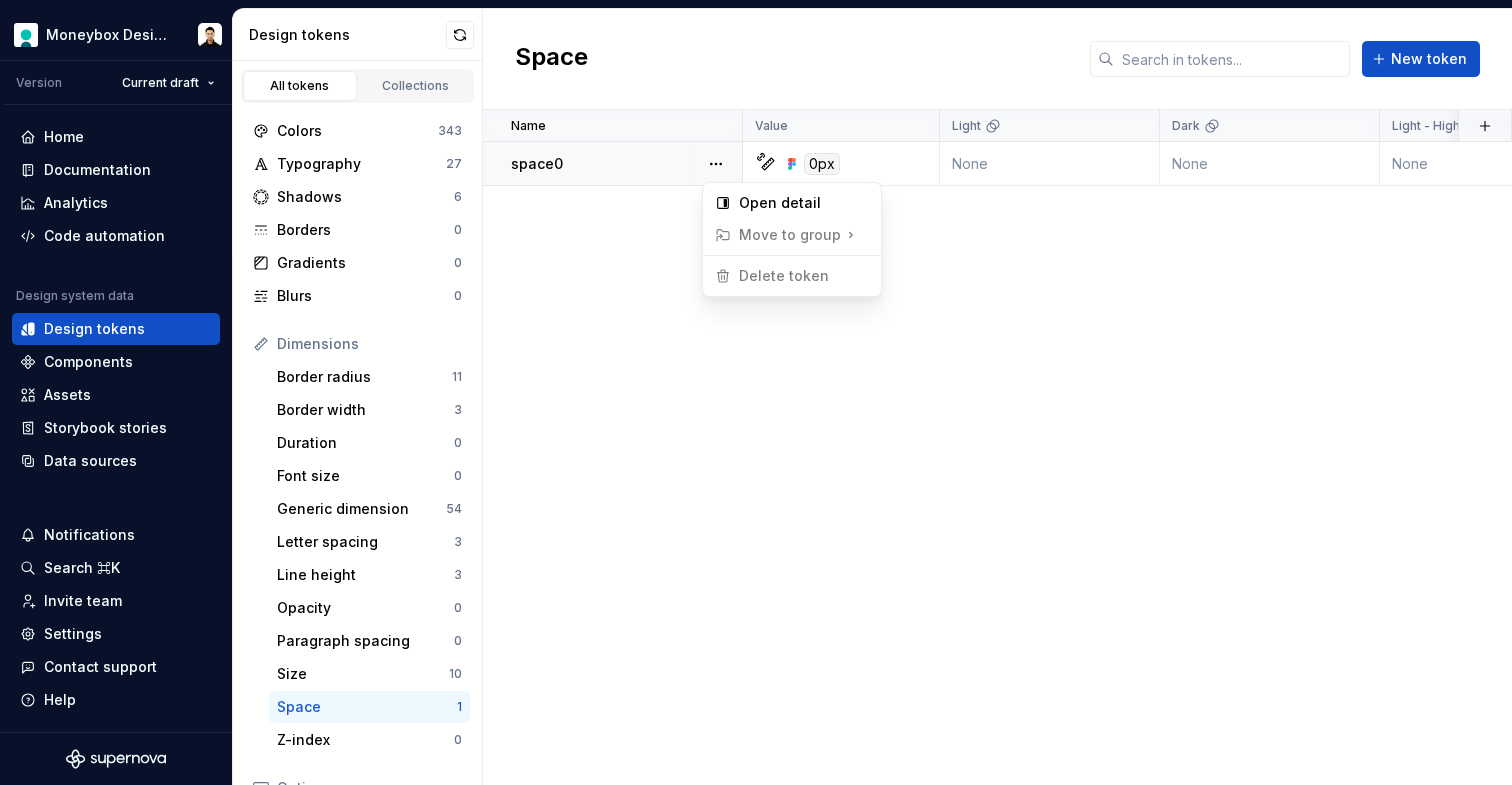 click on "Move to group" at bounding box center (788, 235) 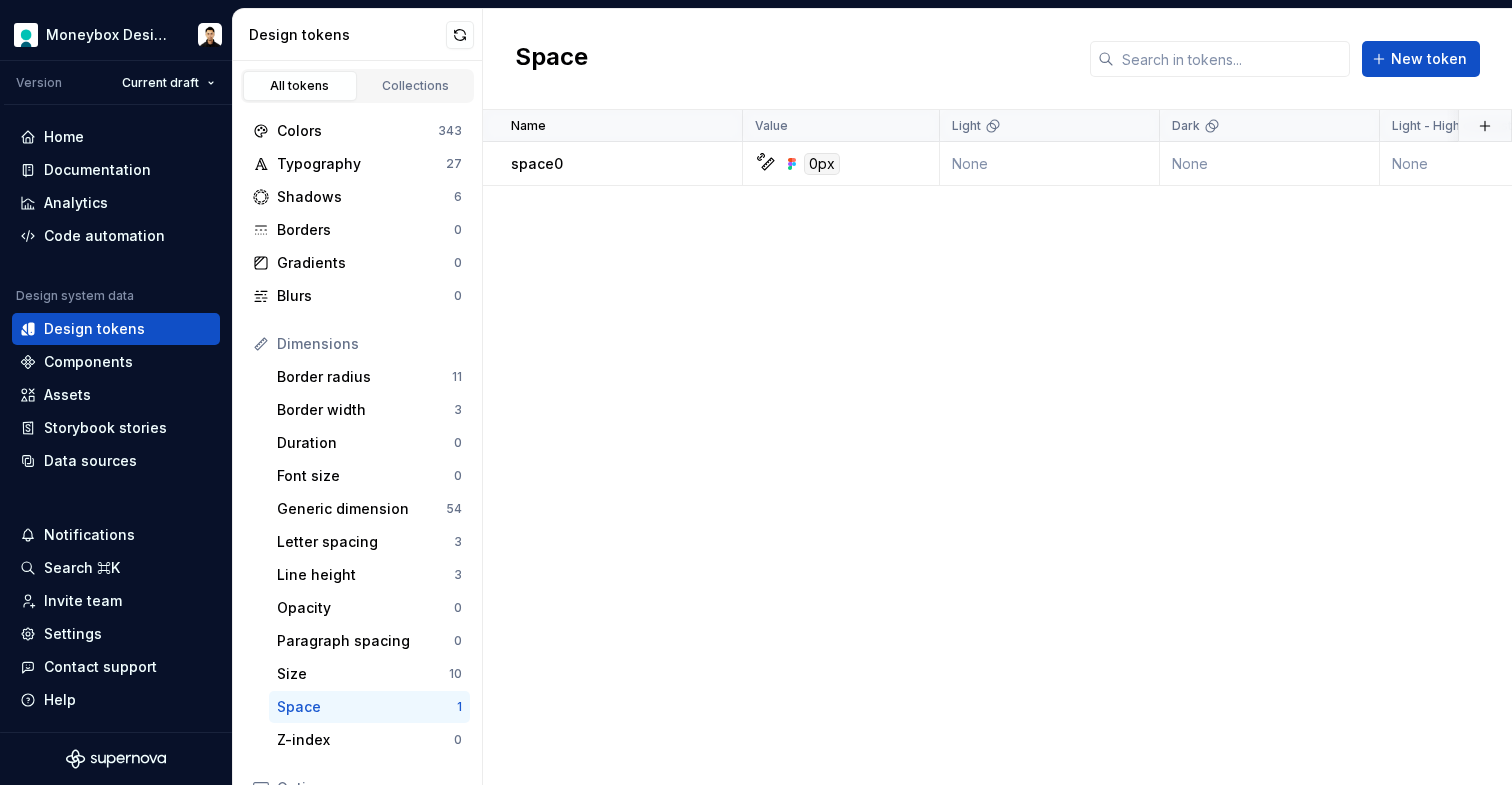 click on "Moneybox Design System Version Current draft Home Documentation Analytics Code automation Design system data Design tokens Components Assets Storybook stories Data sources Notifications Search ⌘K Invite team Settings Contact support Help Design tokens All tokens Collections Colors 343 Typography 27 Shadows 6 Borders 0 Gradients 0 Blurs 0 Dimensions Border radius 11 Border width 3 Duration 0 Font size 0 Generic dimension 54 Letter spacing 3 Line height 3 Opacity 0 Paragraph spacing 0 Size 10 Space 1 Z-index 0 Options Text decoration 0 Text case 0 Visibility 0 Strings Font family 5 Font weight/style 4 Generic string 5 Product copy 0 Space New token Name Value Light Dark Light - High contrast Dark - High contrast Collection Description Last updated space0 0px None None None None Semantic → Space 3 minutes ago   *" at bounding box center [756, 392] 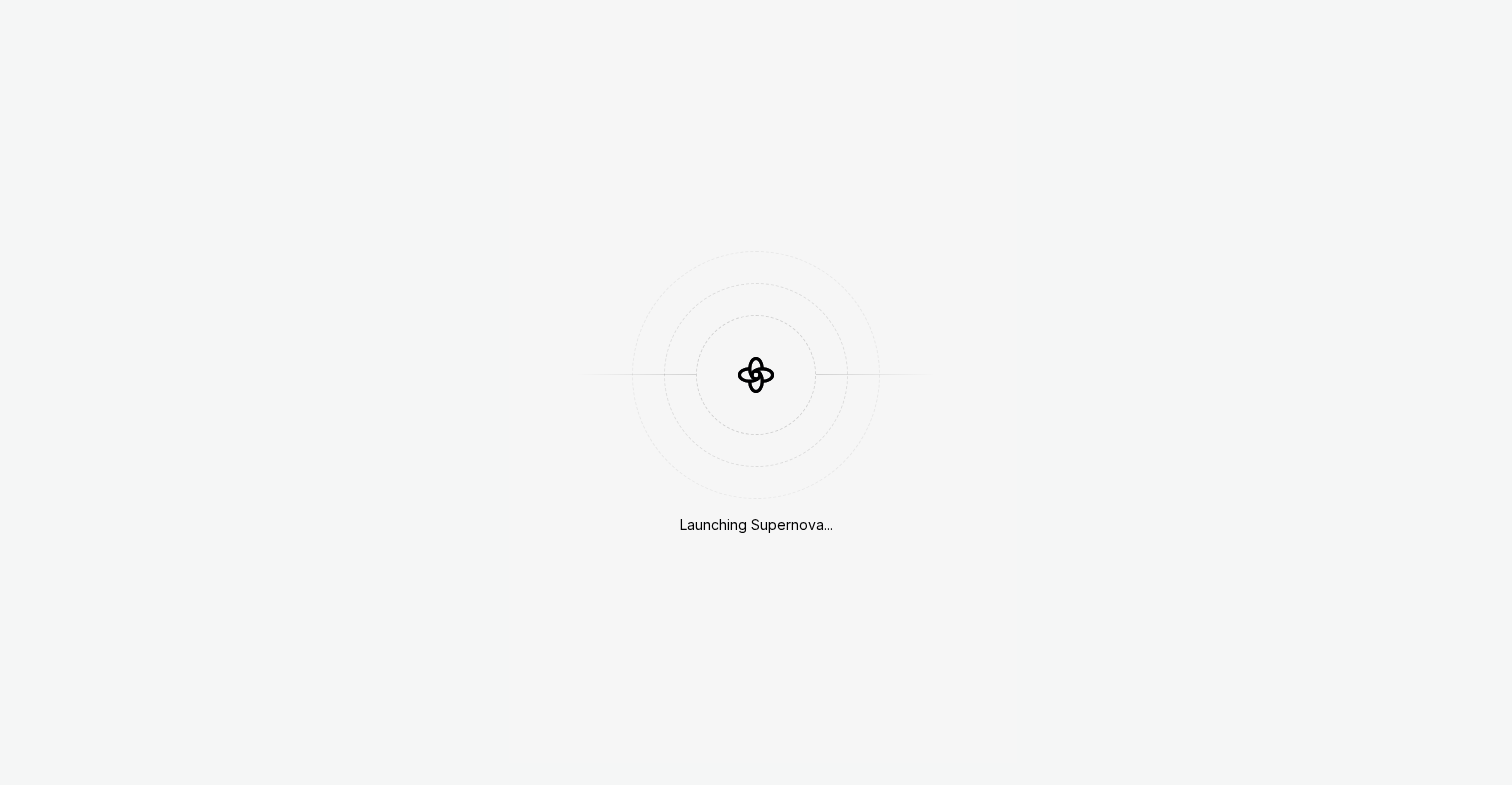 scroll, scrollTop: 0, scrollLeft: 0, axis: both 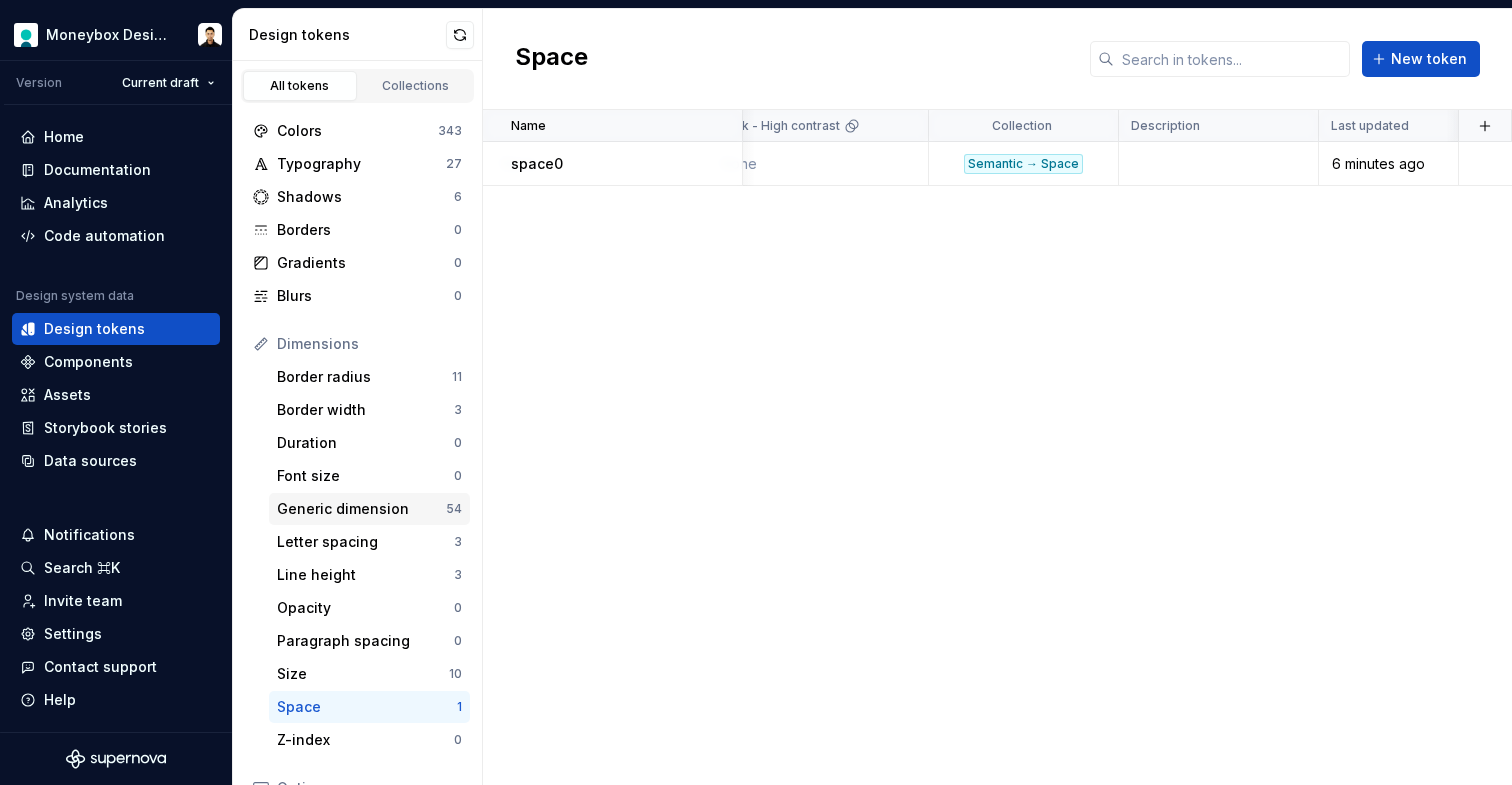 click on "Generic dimension" at bounding box center (361, 509) 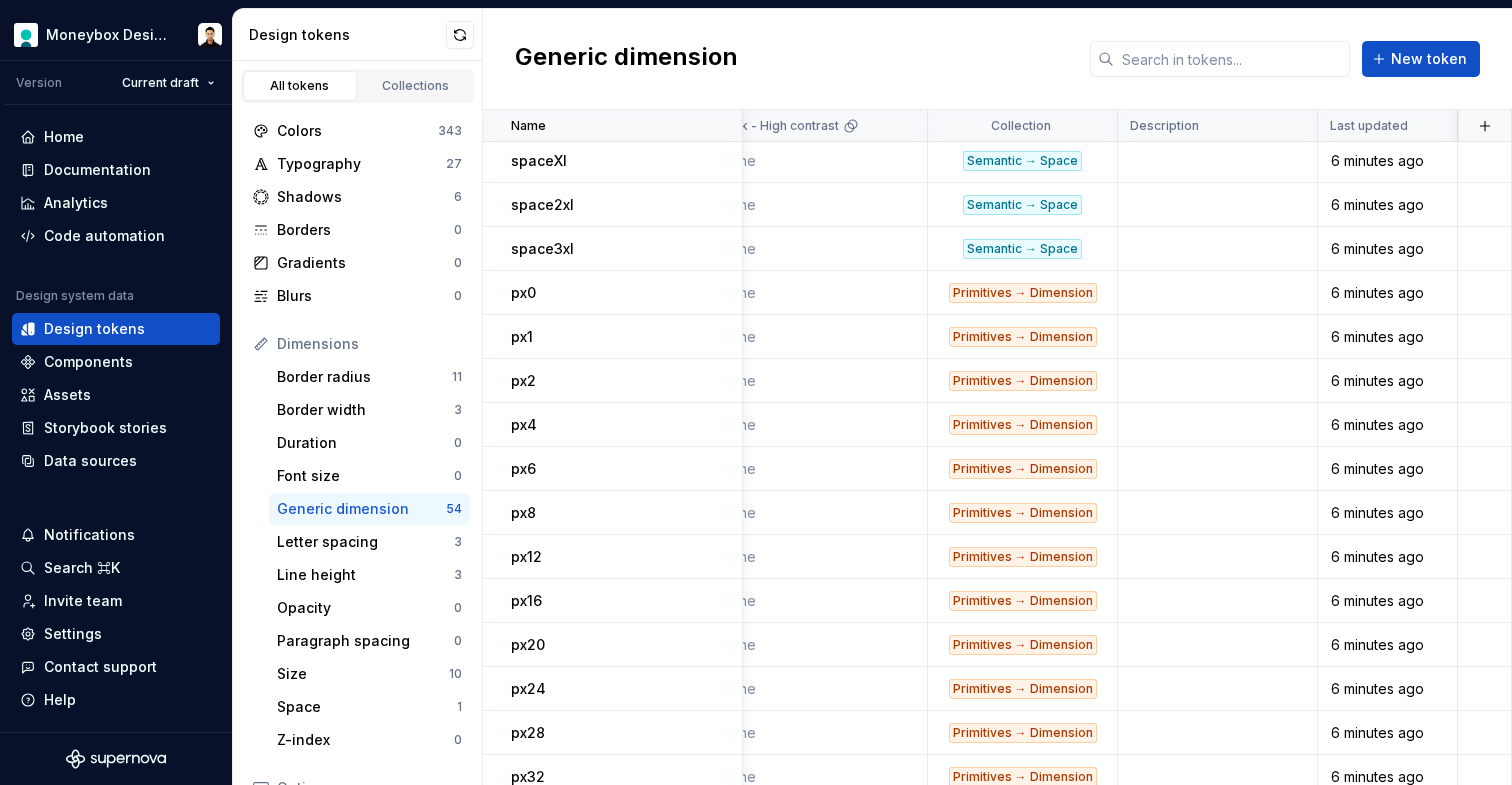 scroll, scrollTop: 0, scrollLeft: 902, axis: horizontal 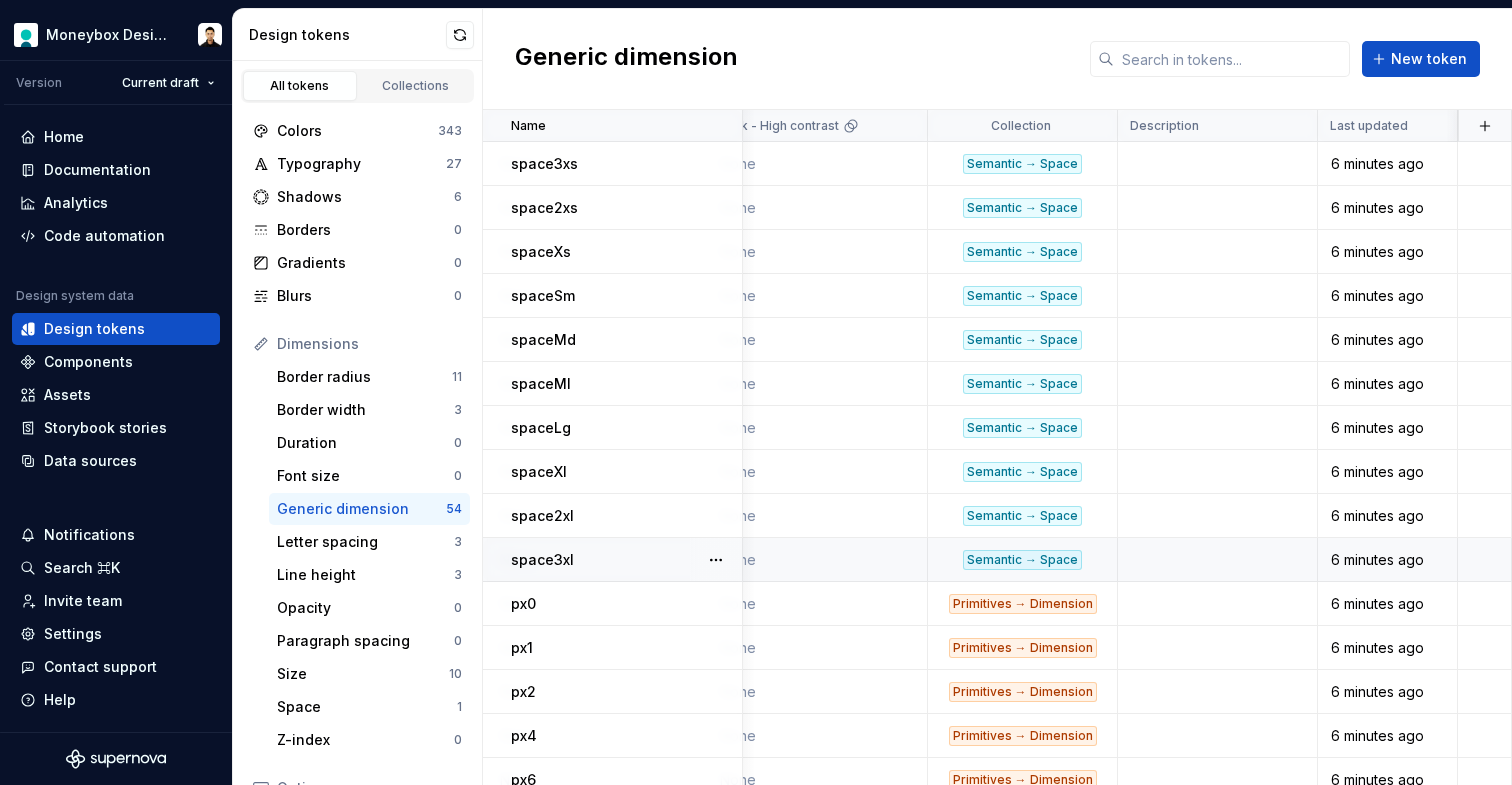 click on "Semantic → Space" at bounding box center [1023, 560] 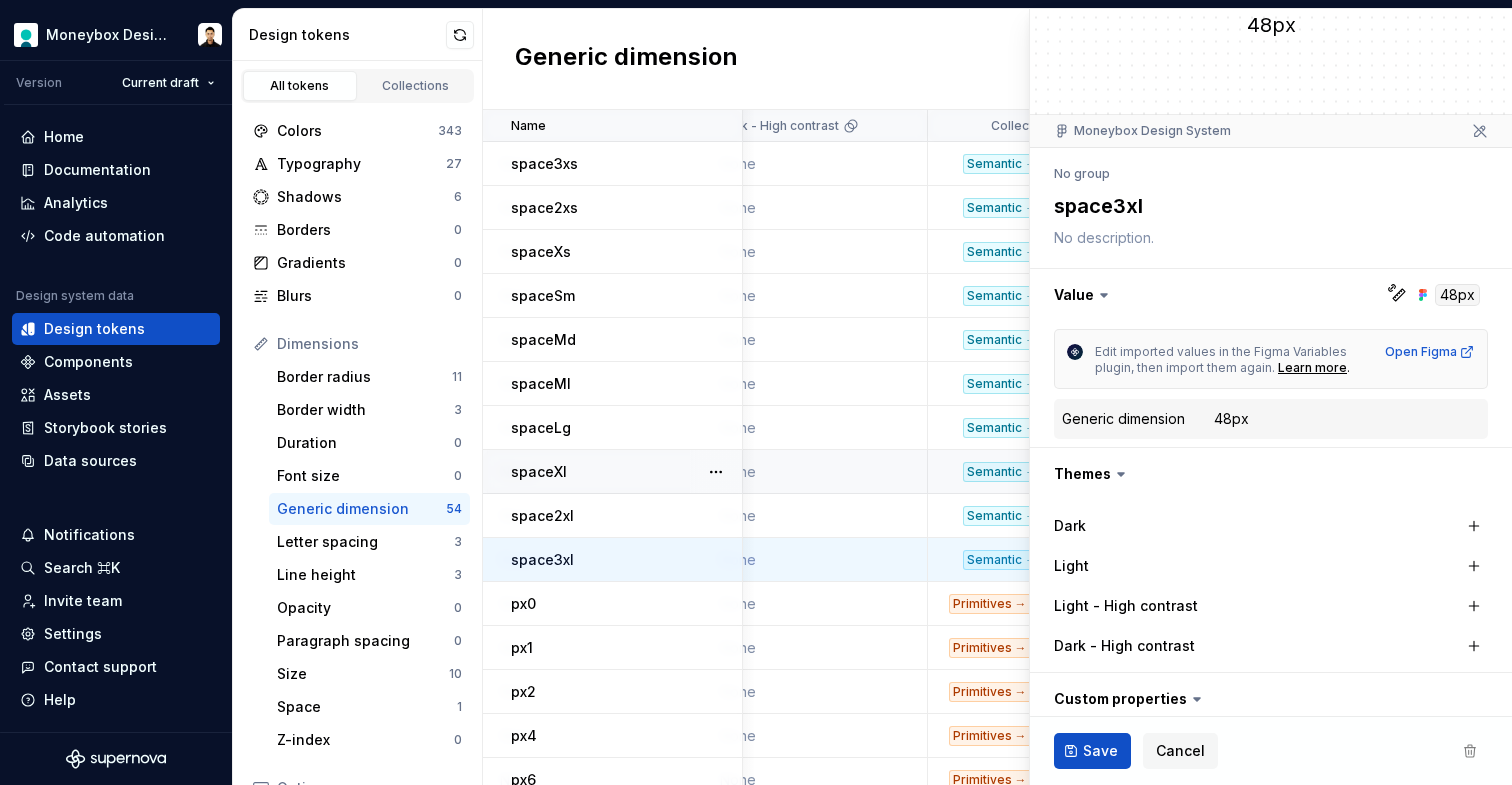 scroll, scrollTop: 156, scrollLeft: 0, axis: vertical 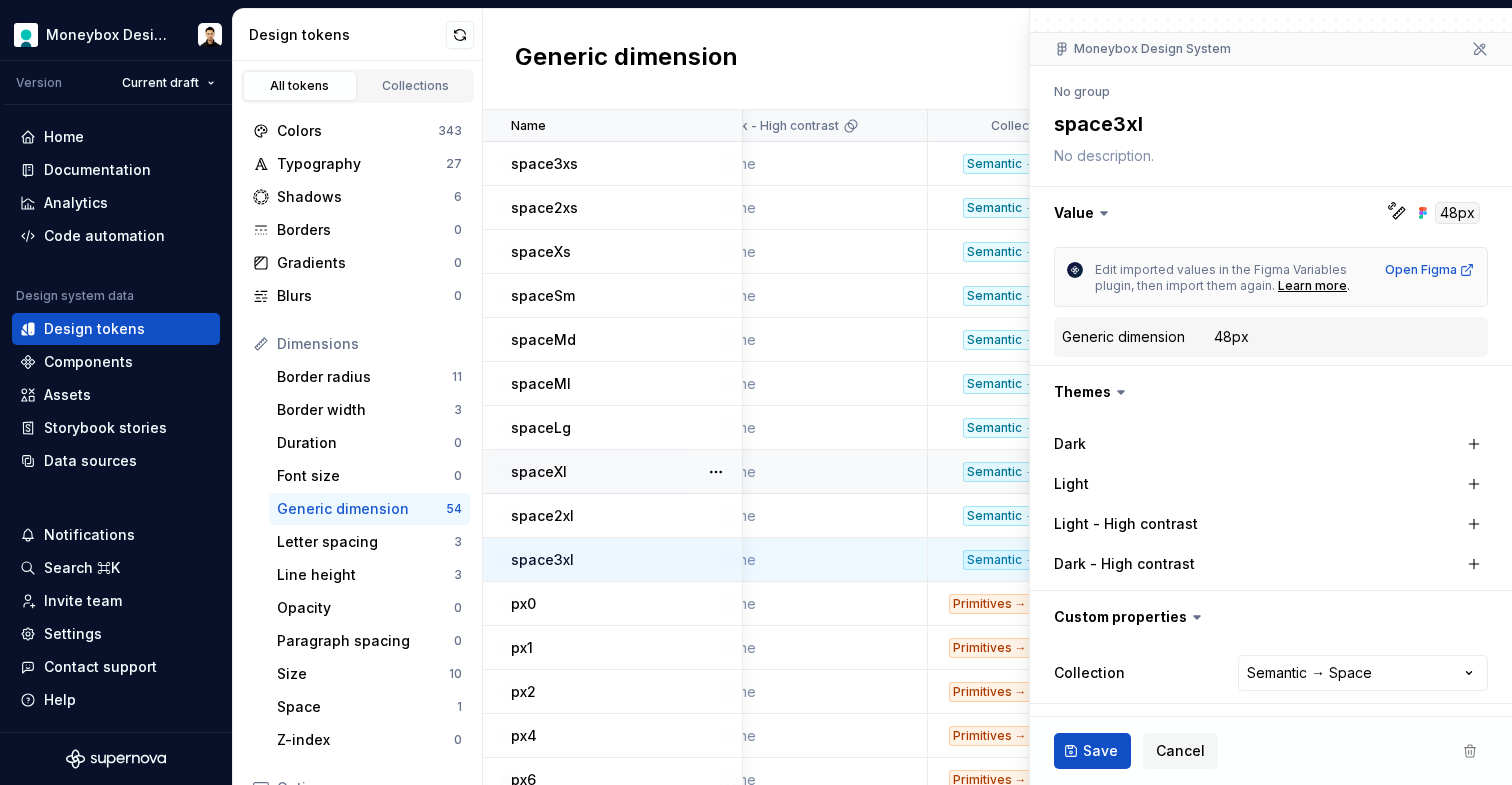 click 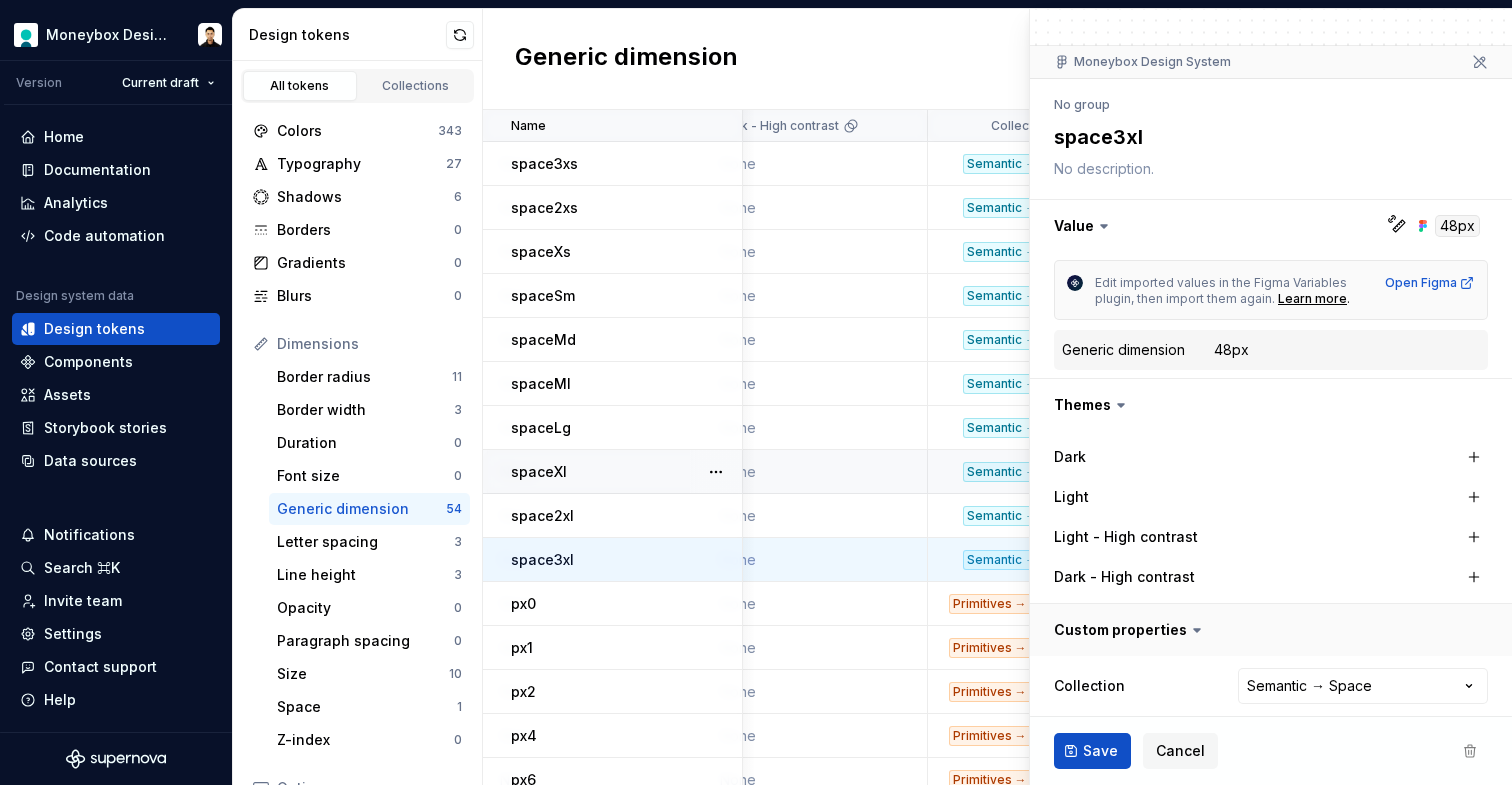 scroll, scrollTop: 156, scrollLeft: 0, axis: vertical 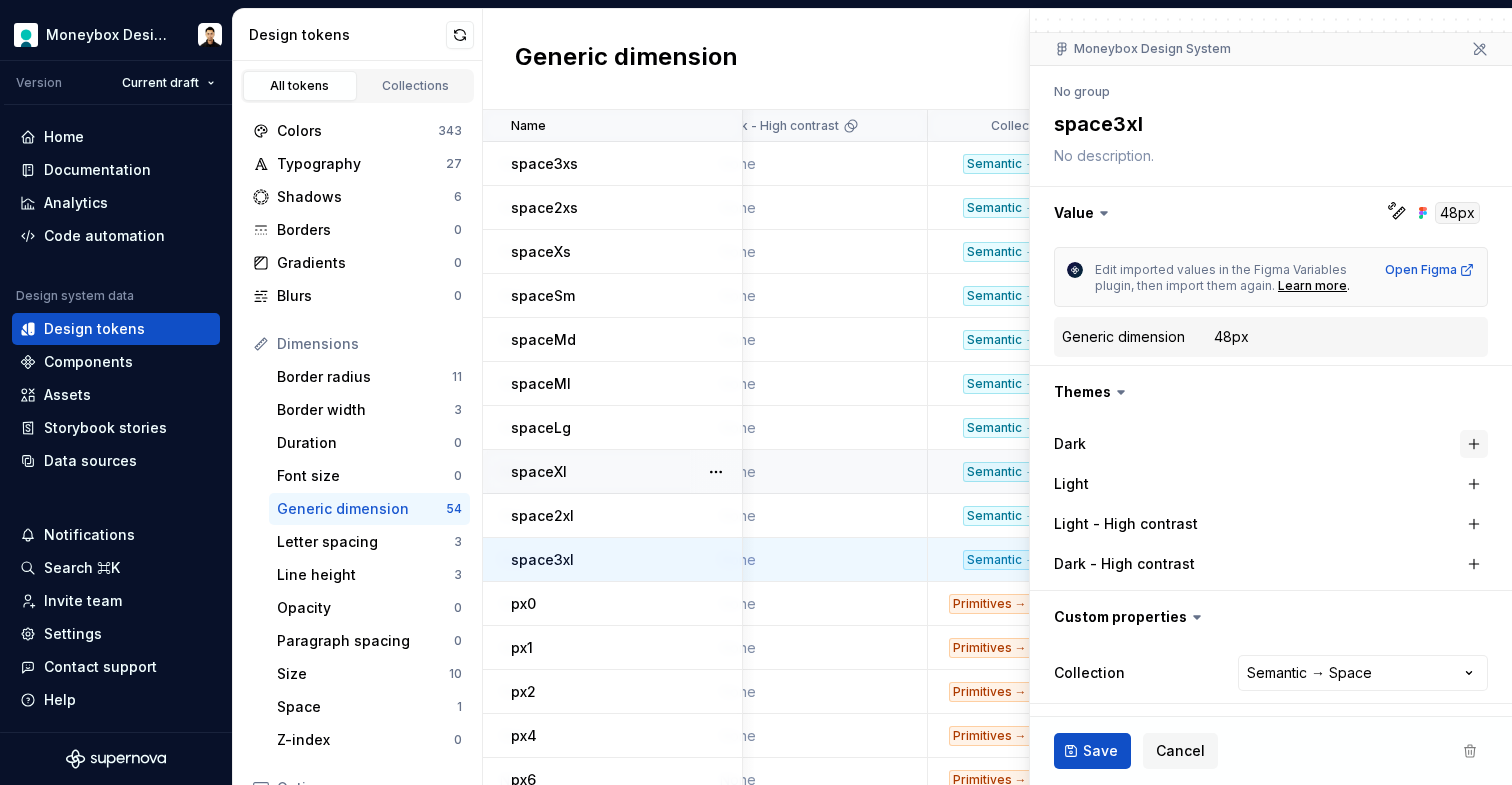 click at bounding box center [1474, 444] 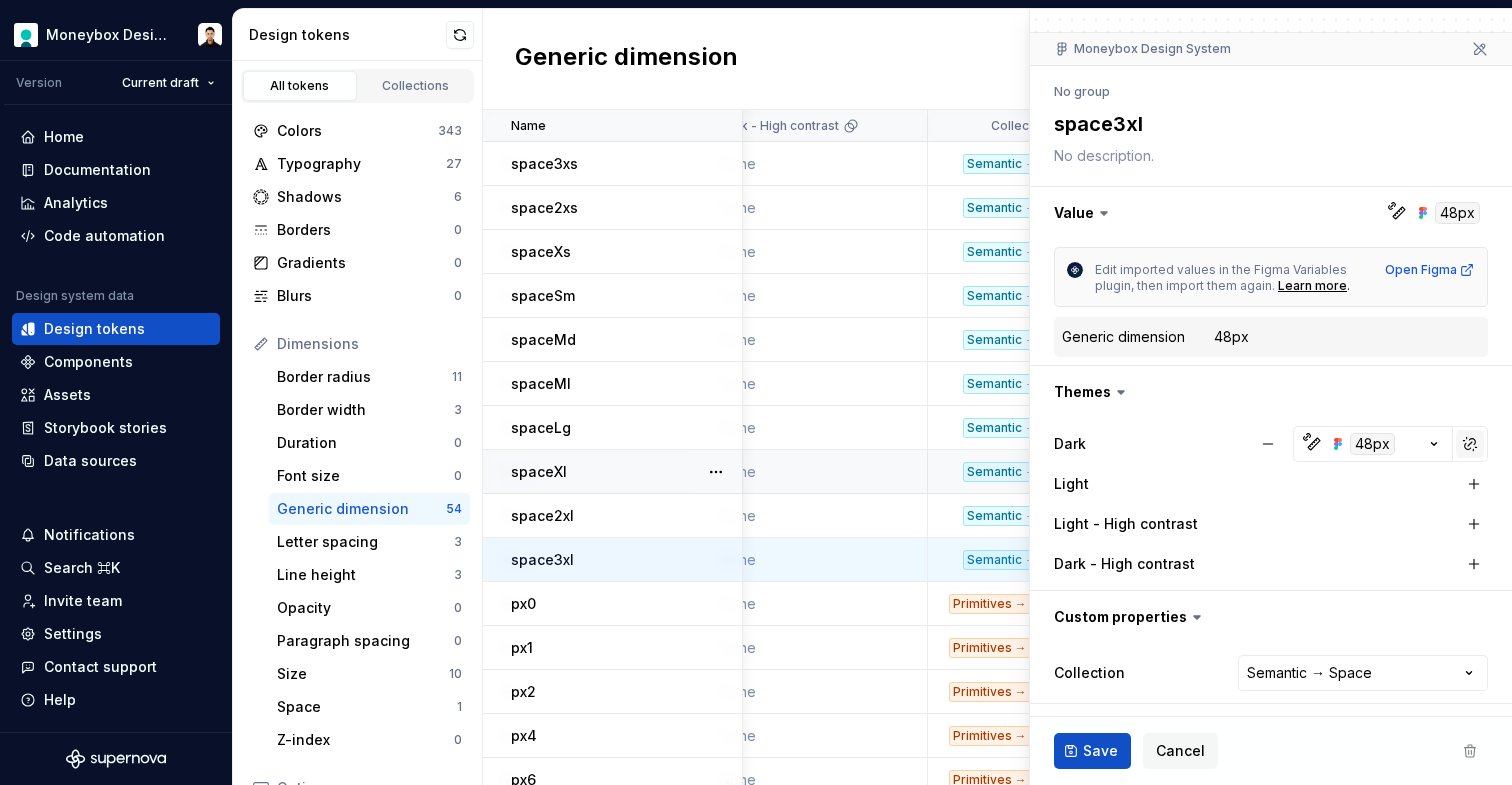 click at bounding box center (1470, 444) 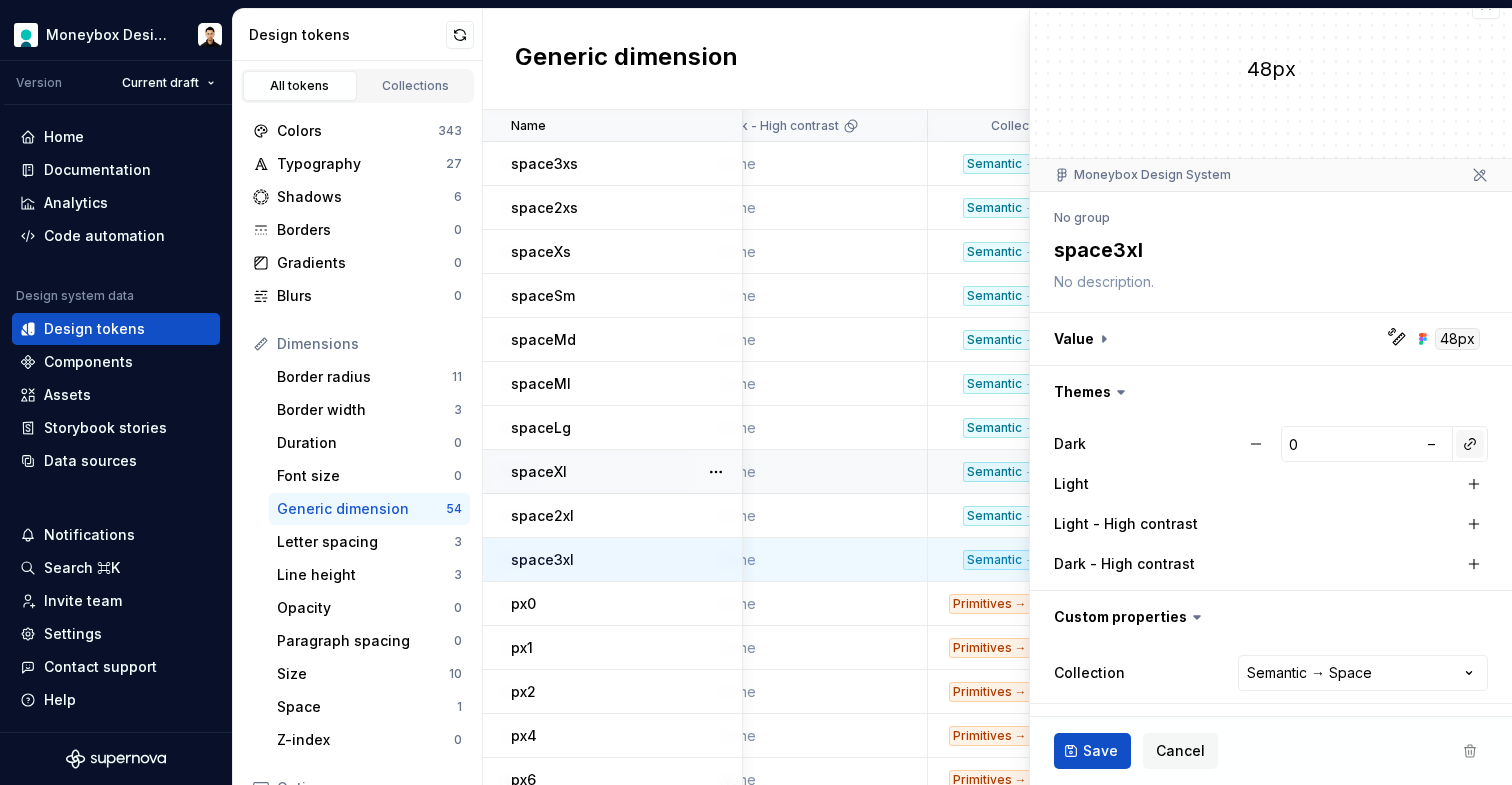 scroll, scrollTop: 30, scrollLeft: 0, axis: vertical 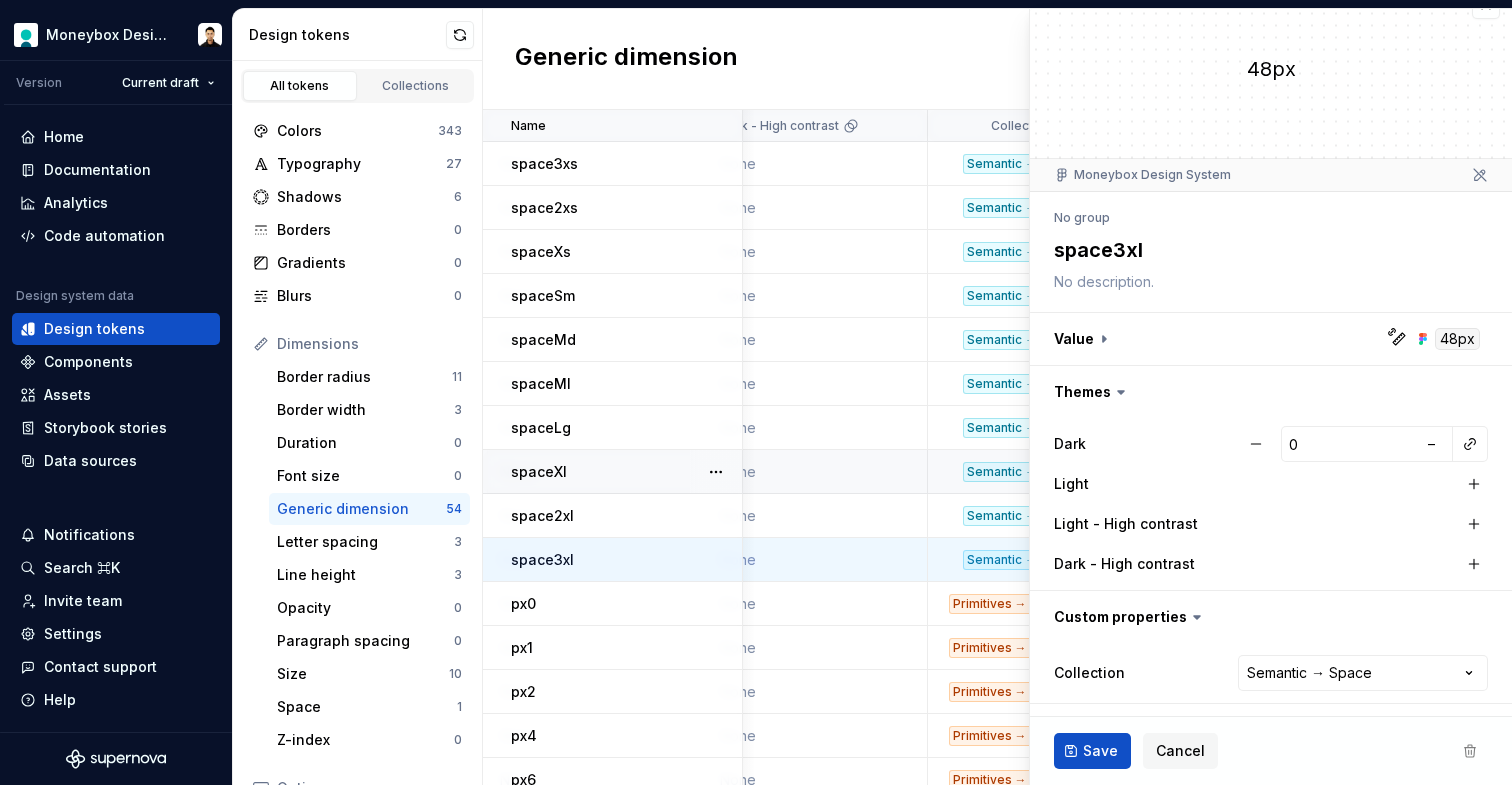click on "Light" at bounding box center [1154, 484] 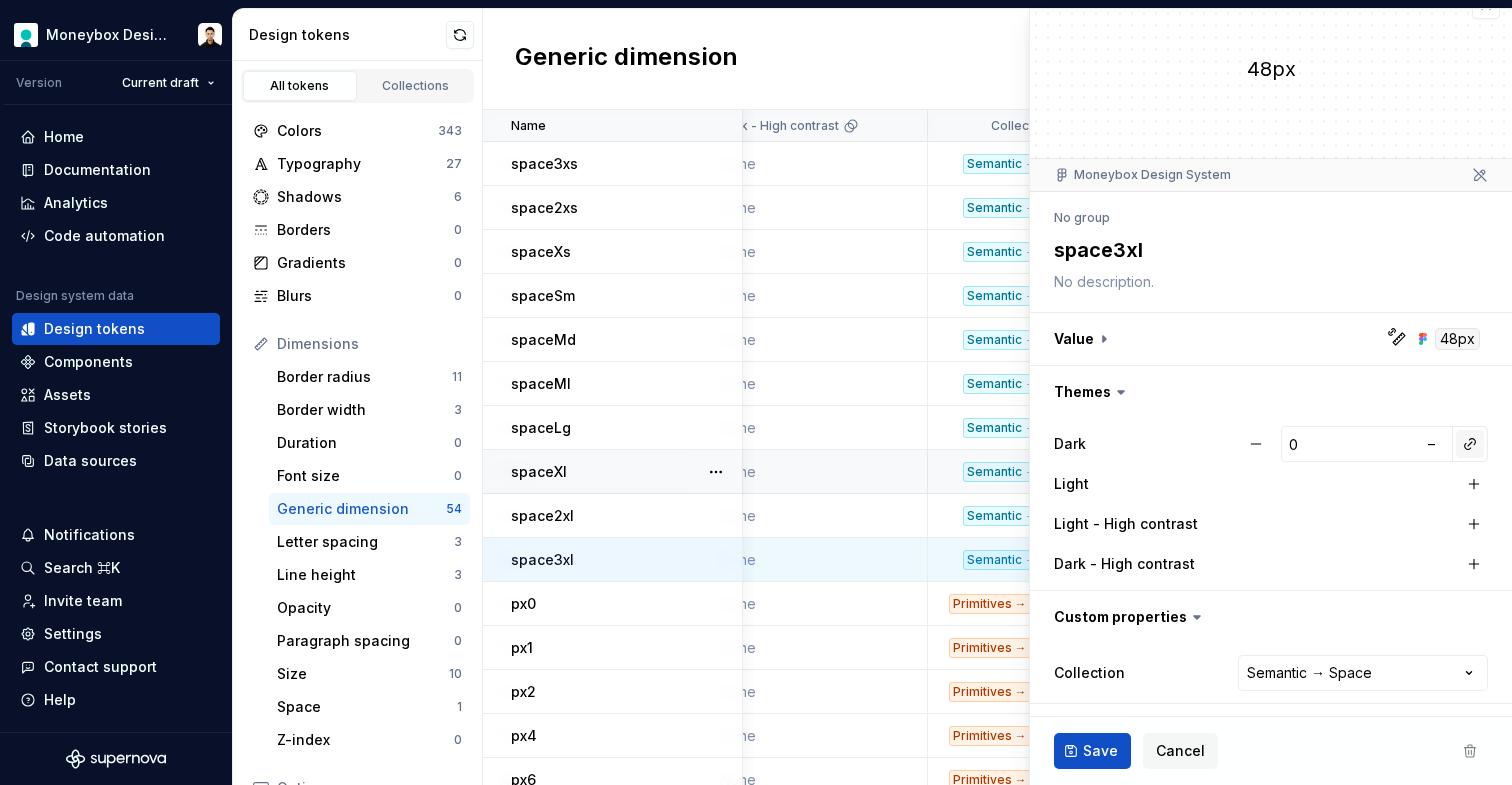 click at bounding box center [1470, 444] 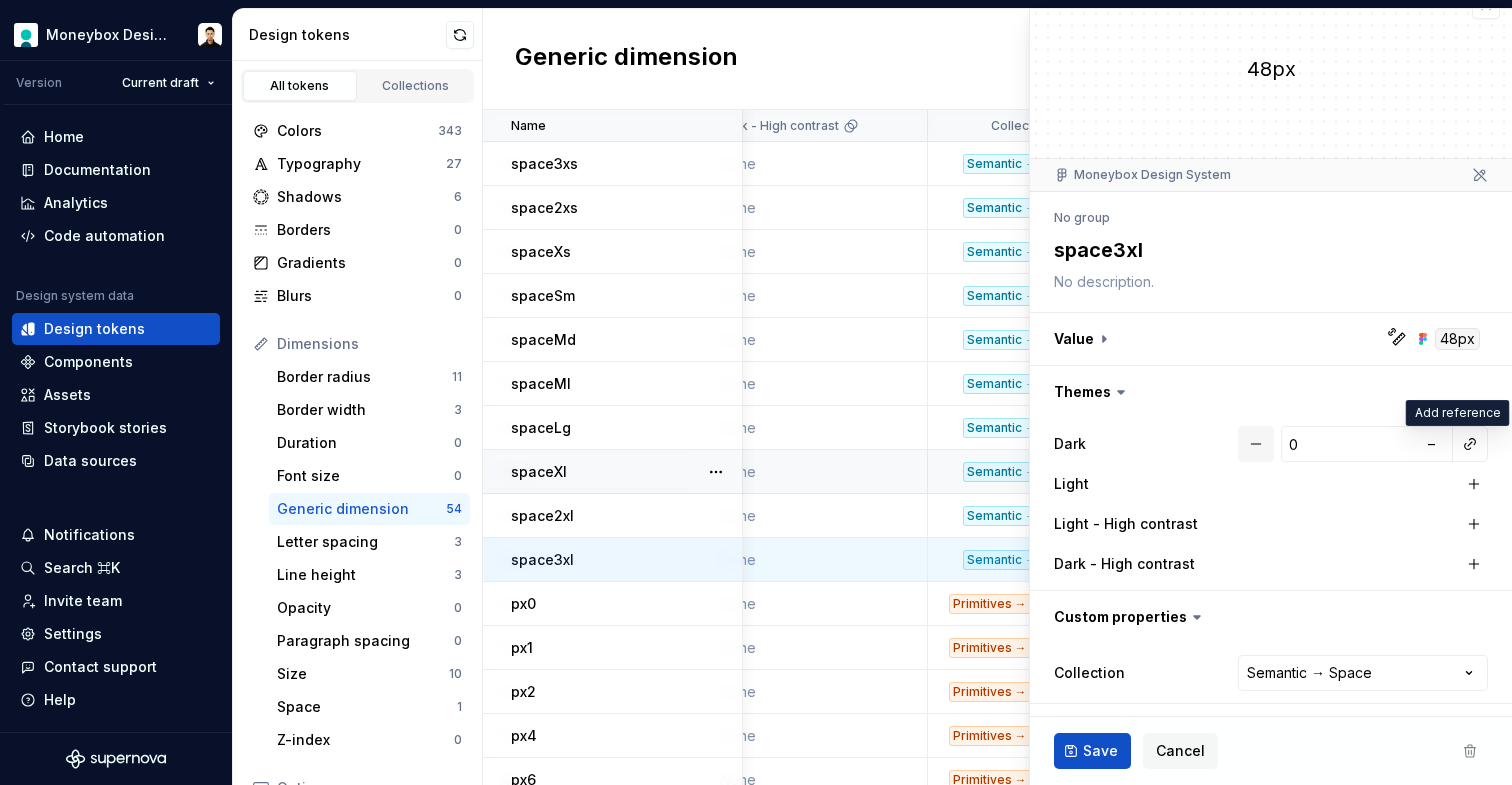 click on "Moneybox Design System Version Current draft Home Documentation Analytics Code automation Design system data Design tokens Components Assets Storybook stories Data sources Notifications Search ⌘K Invite team Settings Contact support Help Design tokens All tokens Collections Colors 343 Typography 27 Shadows 6 Borders 0 Gradients 0 Blurs 0 Dimensions Border radius 11 Border width 3 Duration 0 Font size 0 Generic dimension 54 Letter spacing 3 Line height 3 Opacity 0 Paragraph spacing 0 Size 10 Space 1 Z-index 0 Options Text decoration 0 Text case 0 Visibility 0 Strings Font family 5 Font weight/style 4 Generic string 5 Product copy 0 Generic dimension New token Name Value Light Dark Light - High contrast Dark - High contrast Collection Description Last updated space3xs 2px None None None None Semantic → Space 6 minutes ago space2xs 4px None None None None Semantic → Space 6 minutes ago spaceXs 8px None None None None Semantic → Space 6 minutes ago spaceSm 12px None None None None Semantic → Space 16px" at bounding box center [756, 392] 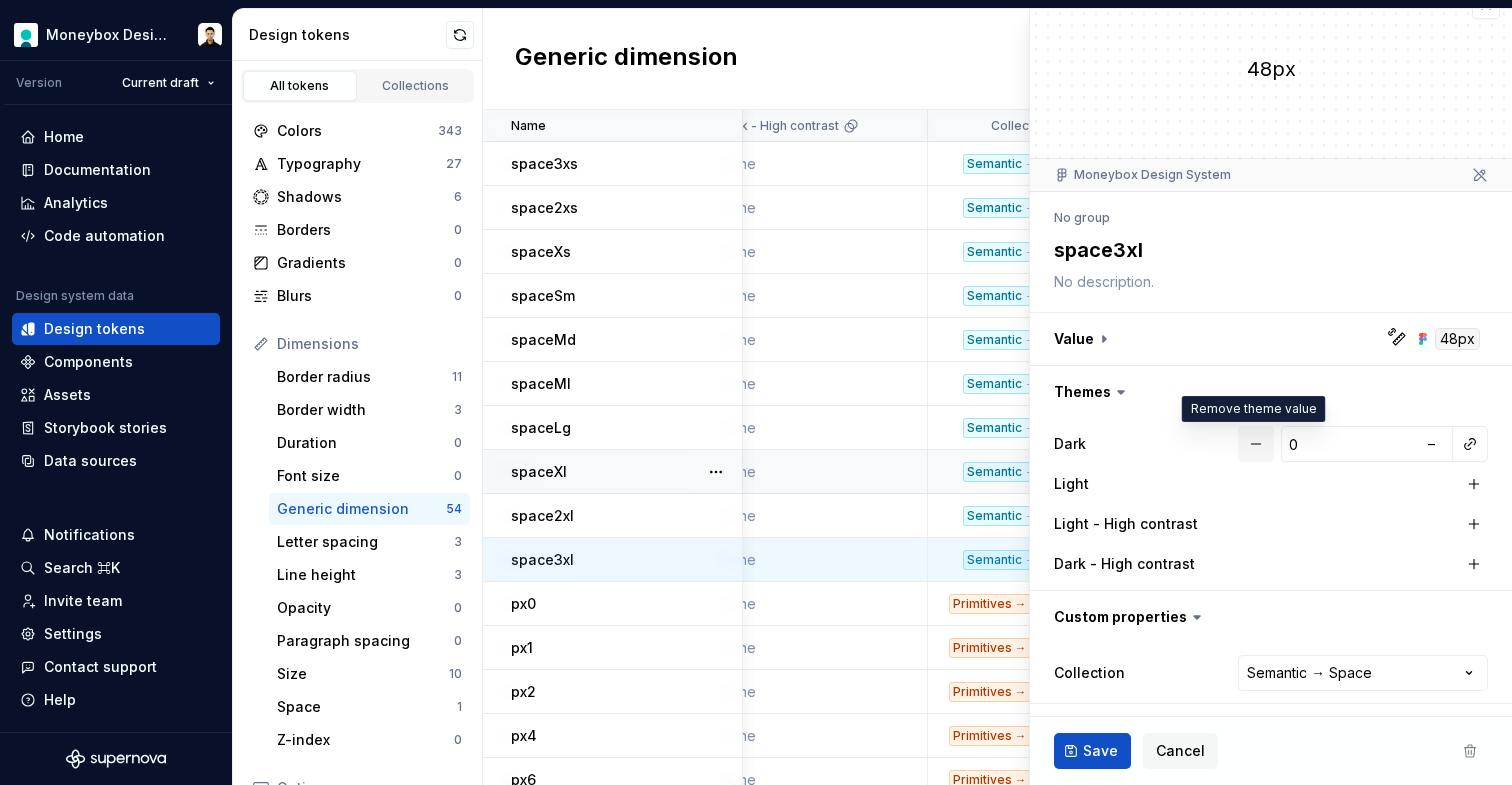 click at bounding box center [1256, 444] 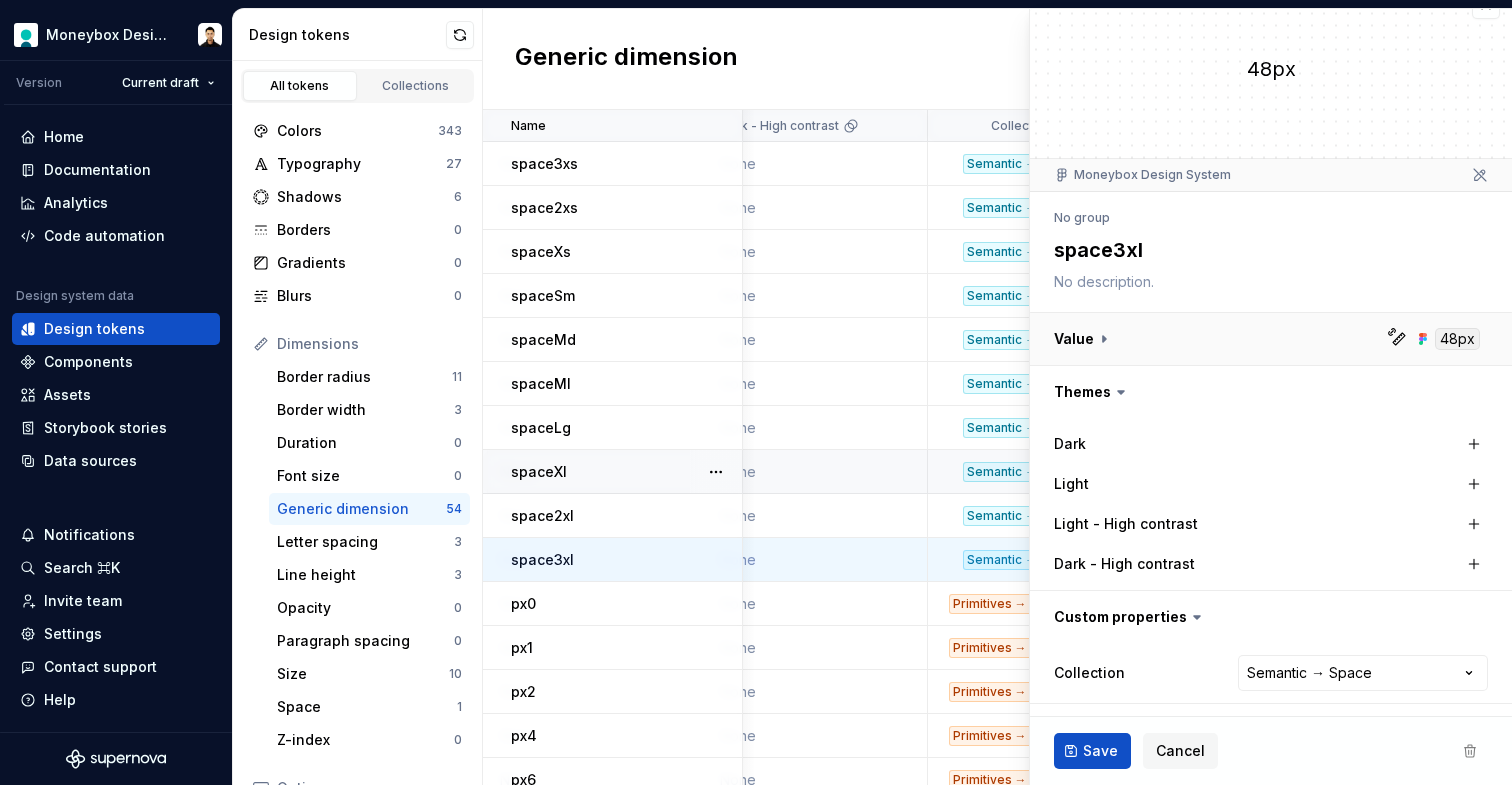 click at bounding box center (1271, 339) 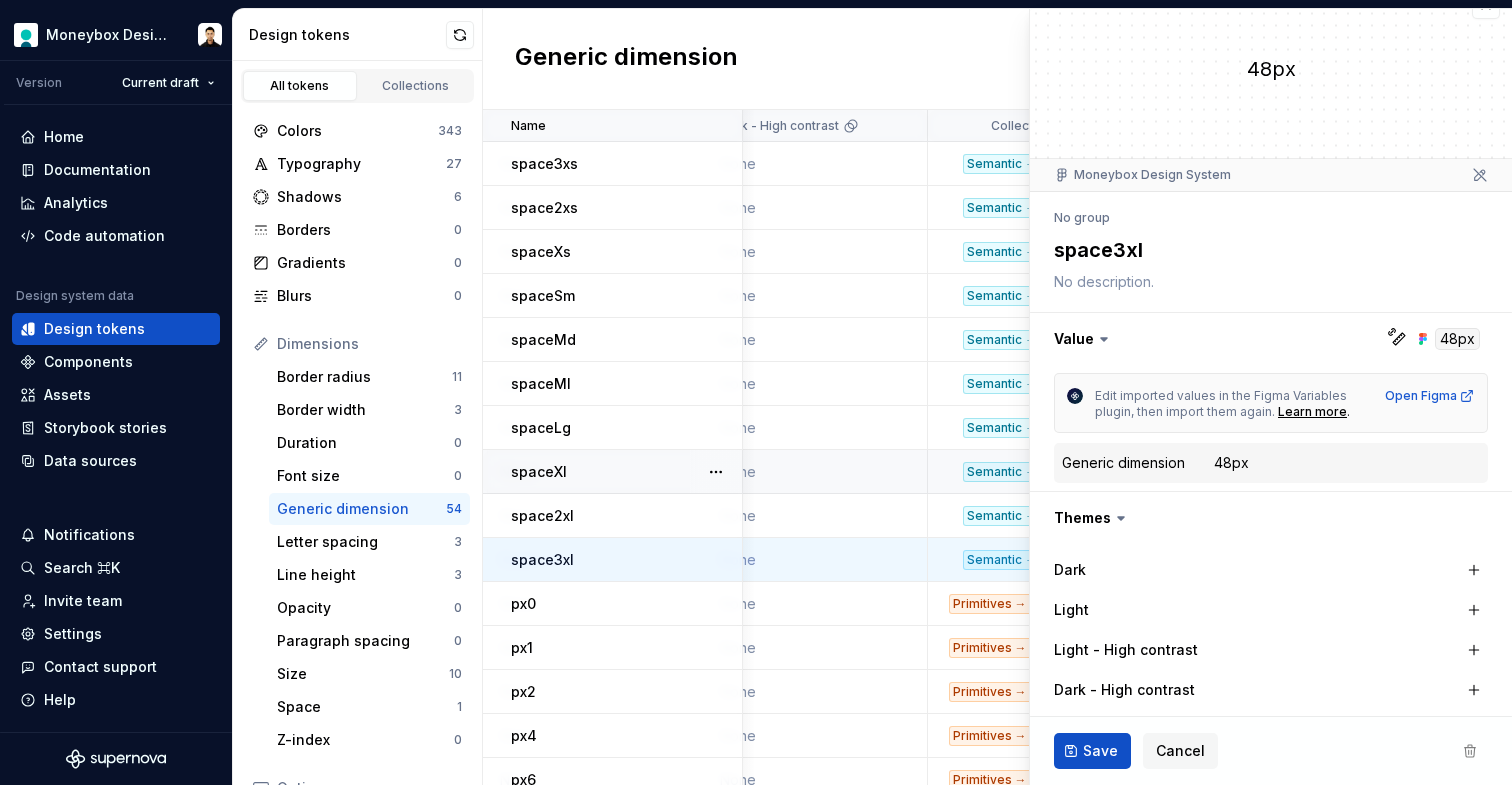 type on "*" 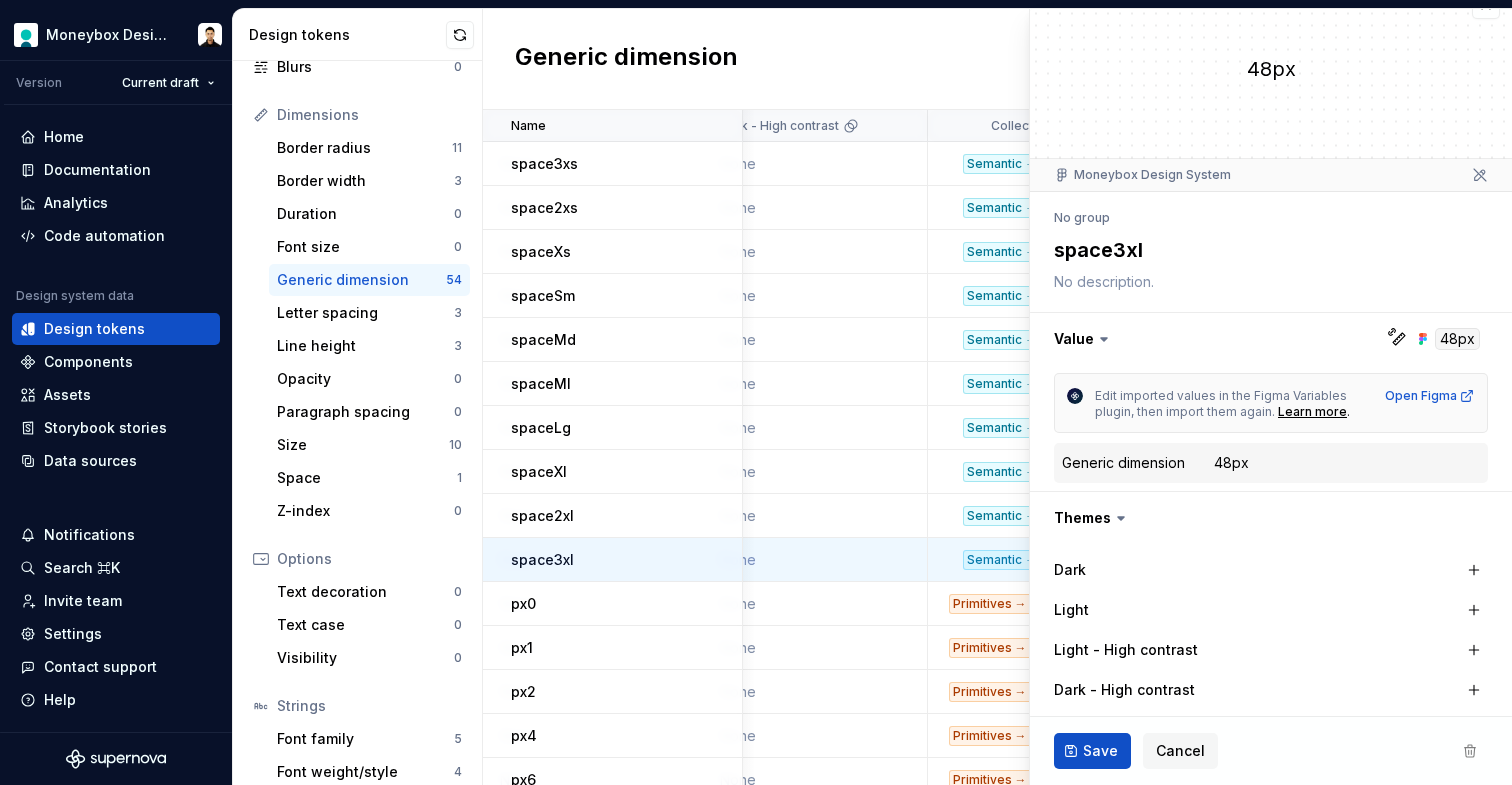 scroll, scrollTop: 310, scrollLeft: 0, axis: vertical 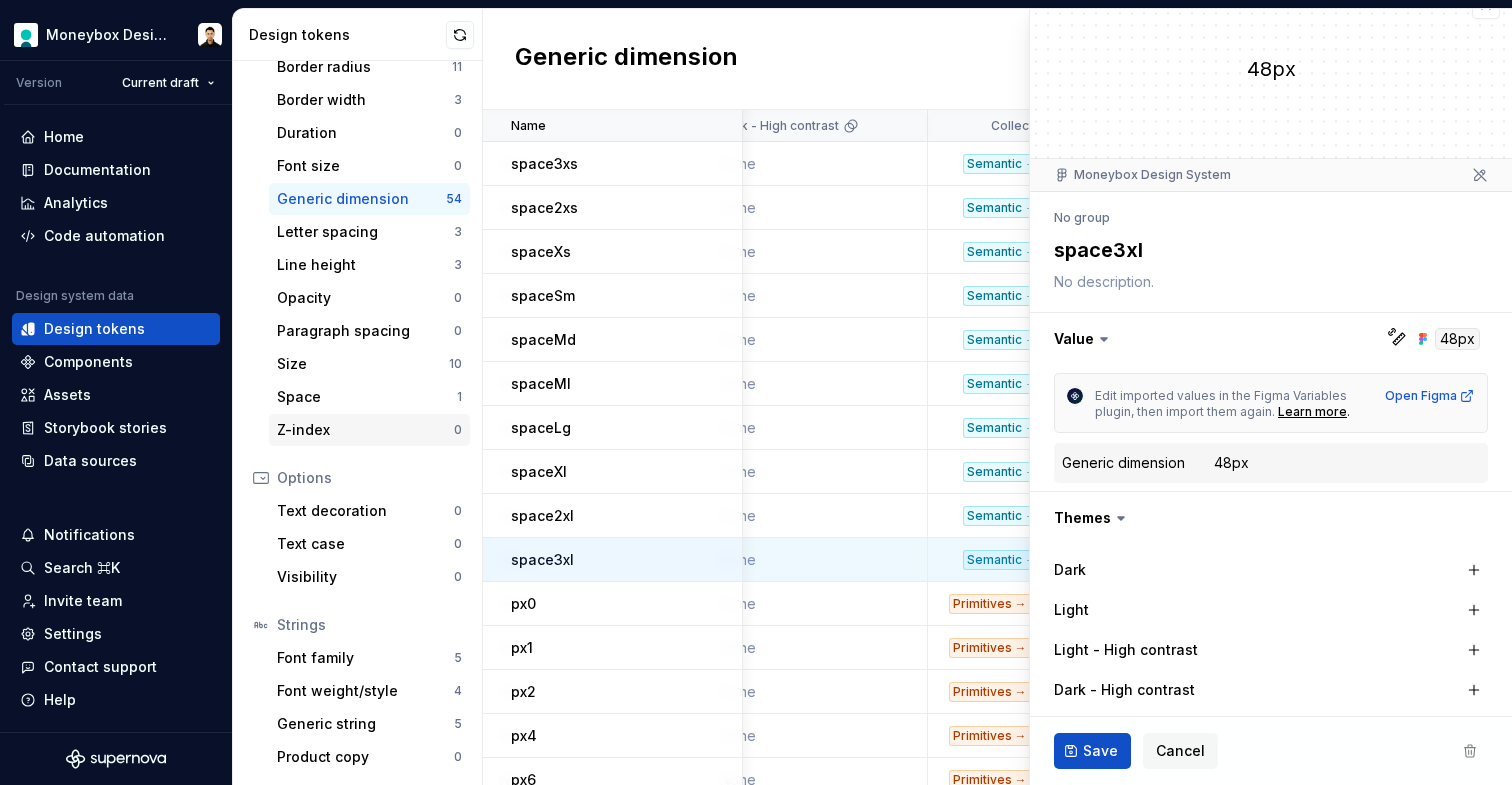 click on "Z-index 0" at bounding box center [369, 430] 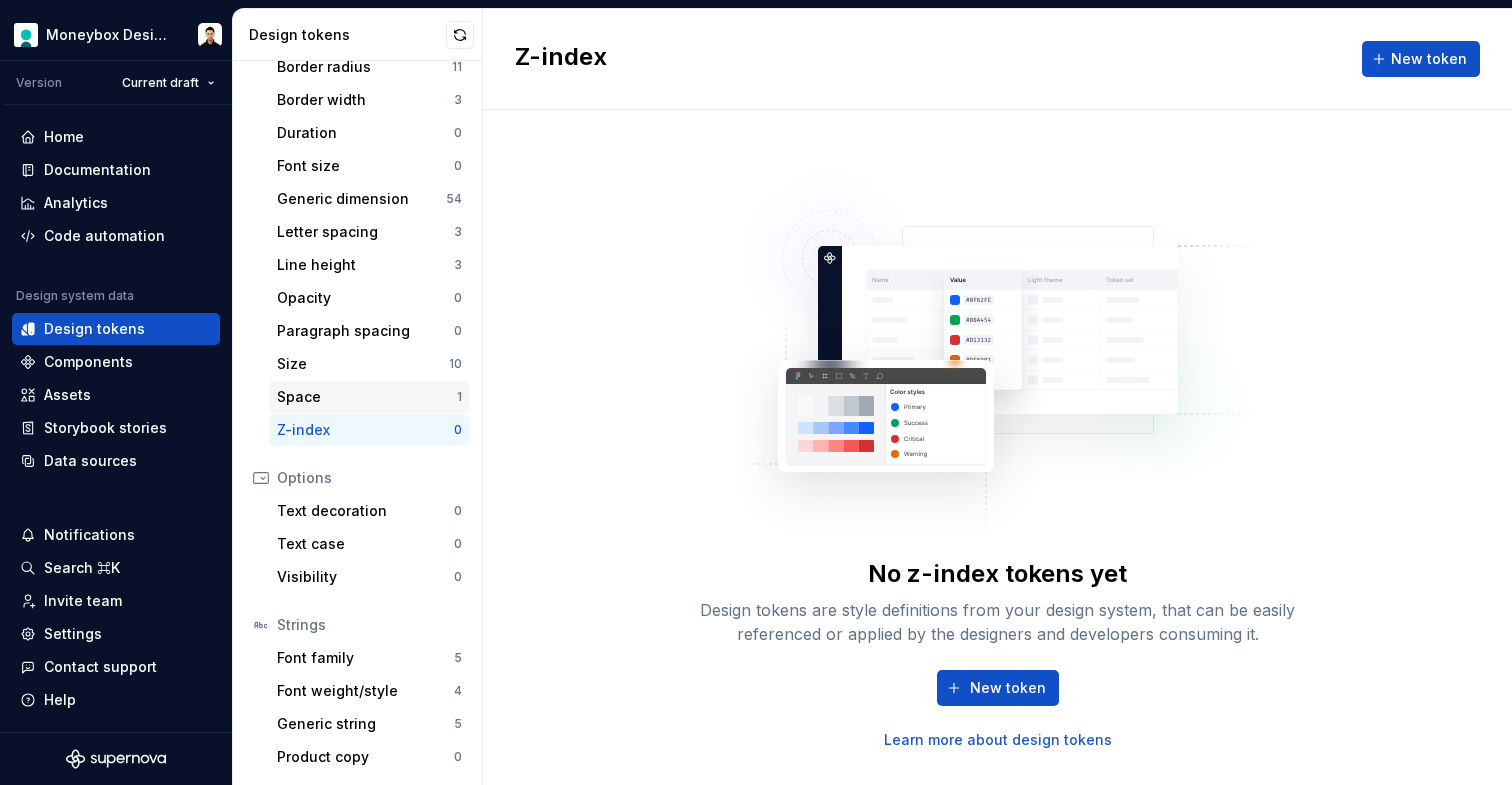 click on "Space" at bounding box center [367, 397] 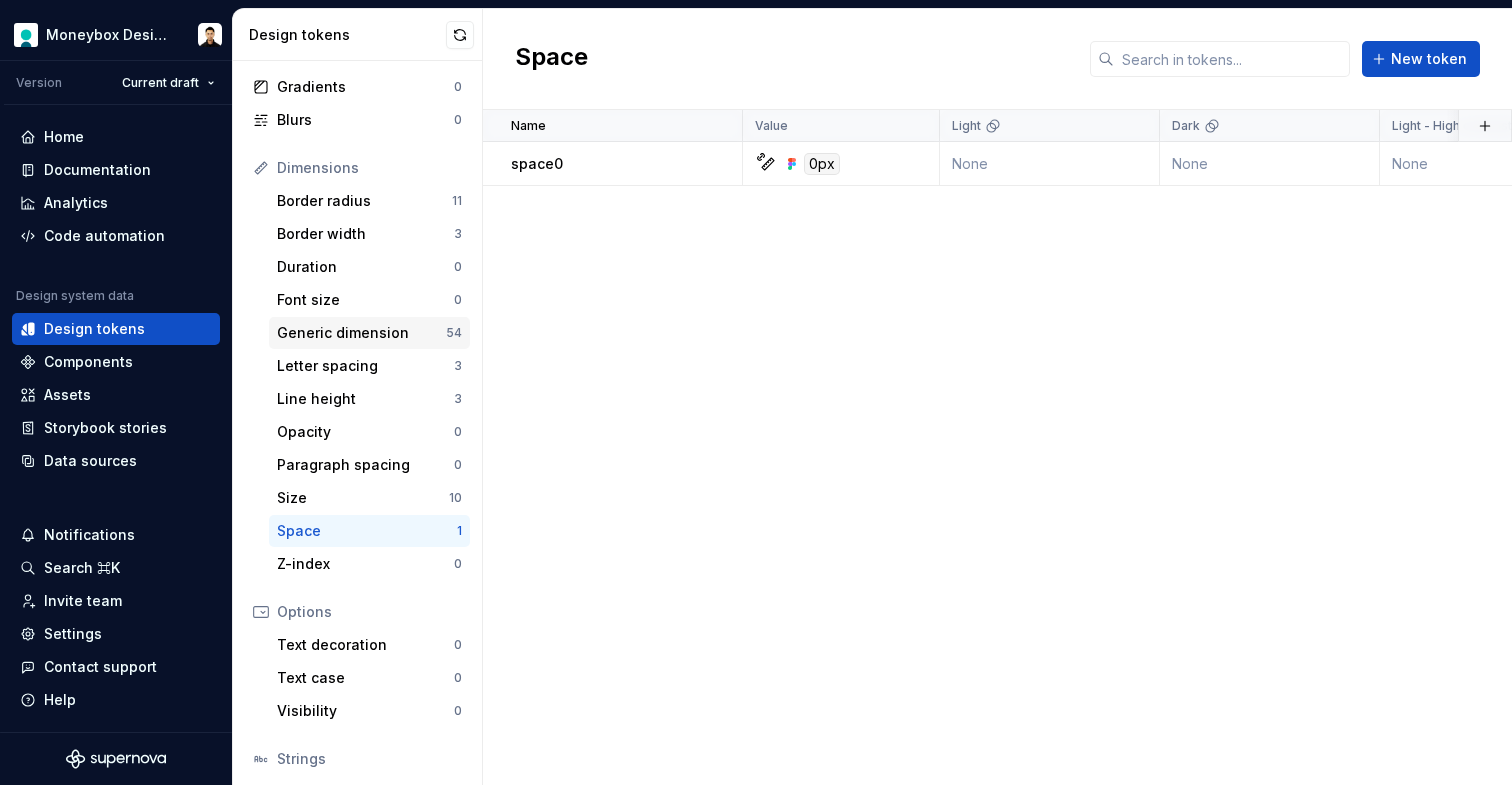 scroll, scrollTop: 310, scrollLeft: 0, axis: vertical 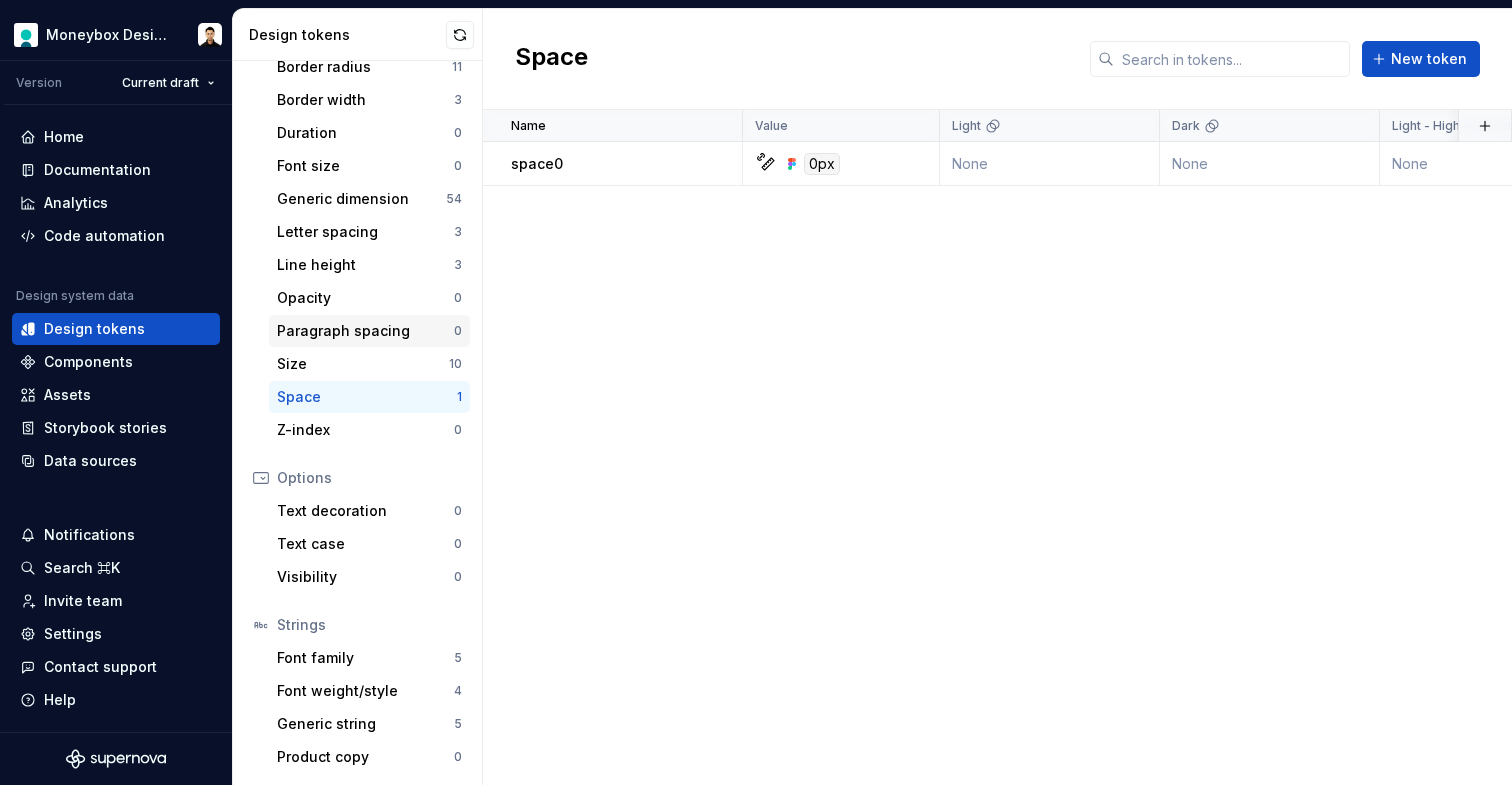 click on "Paragraph spacing 0" at bounding box center (369, 331) 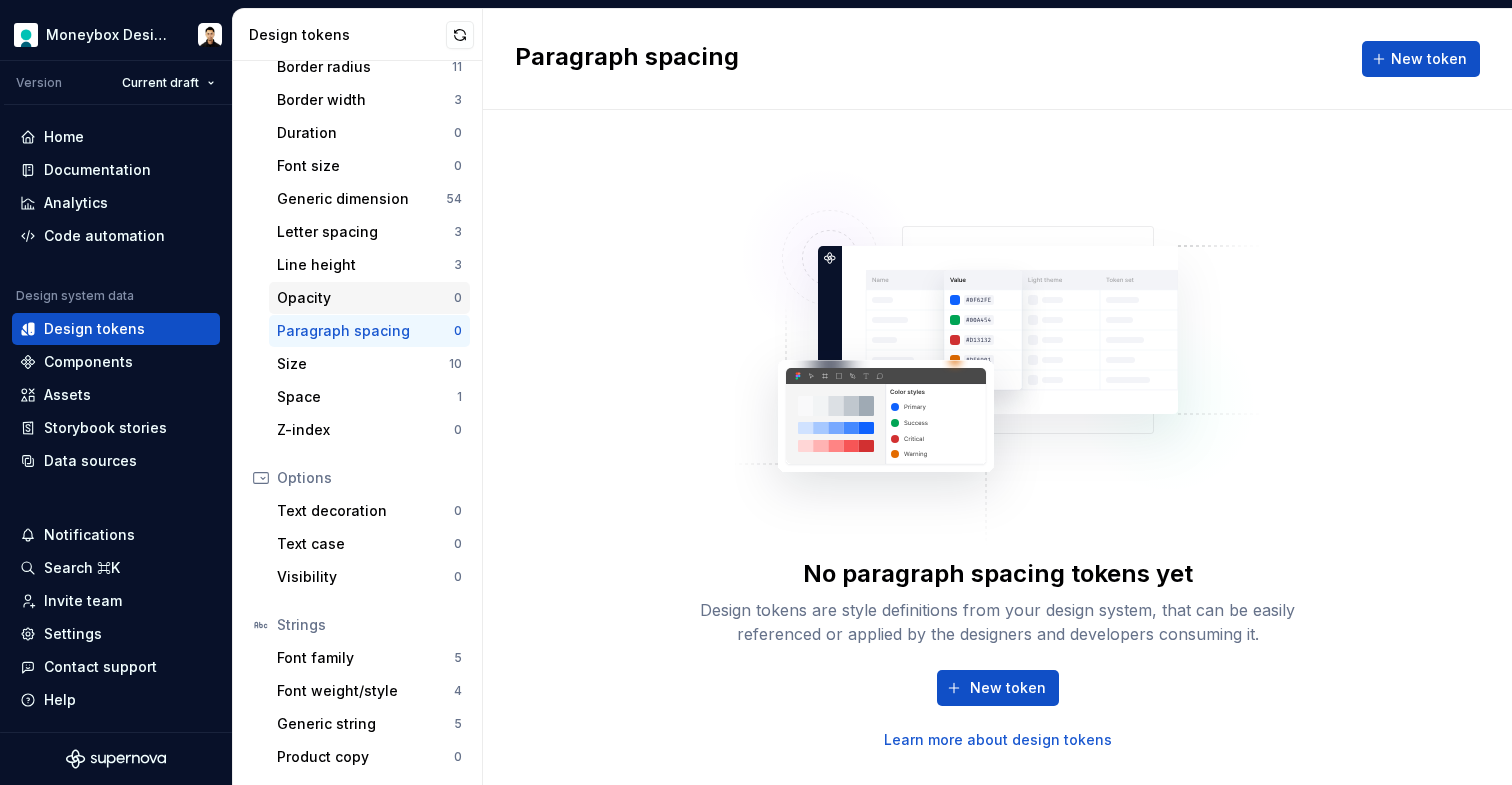 click on "Opacity" at bounding box center (365, 298) 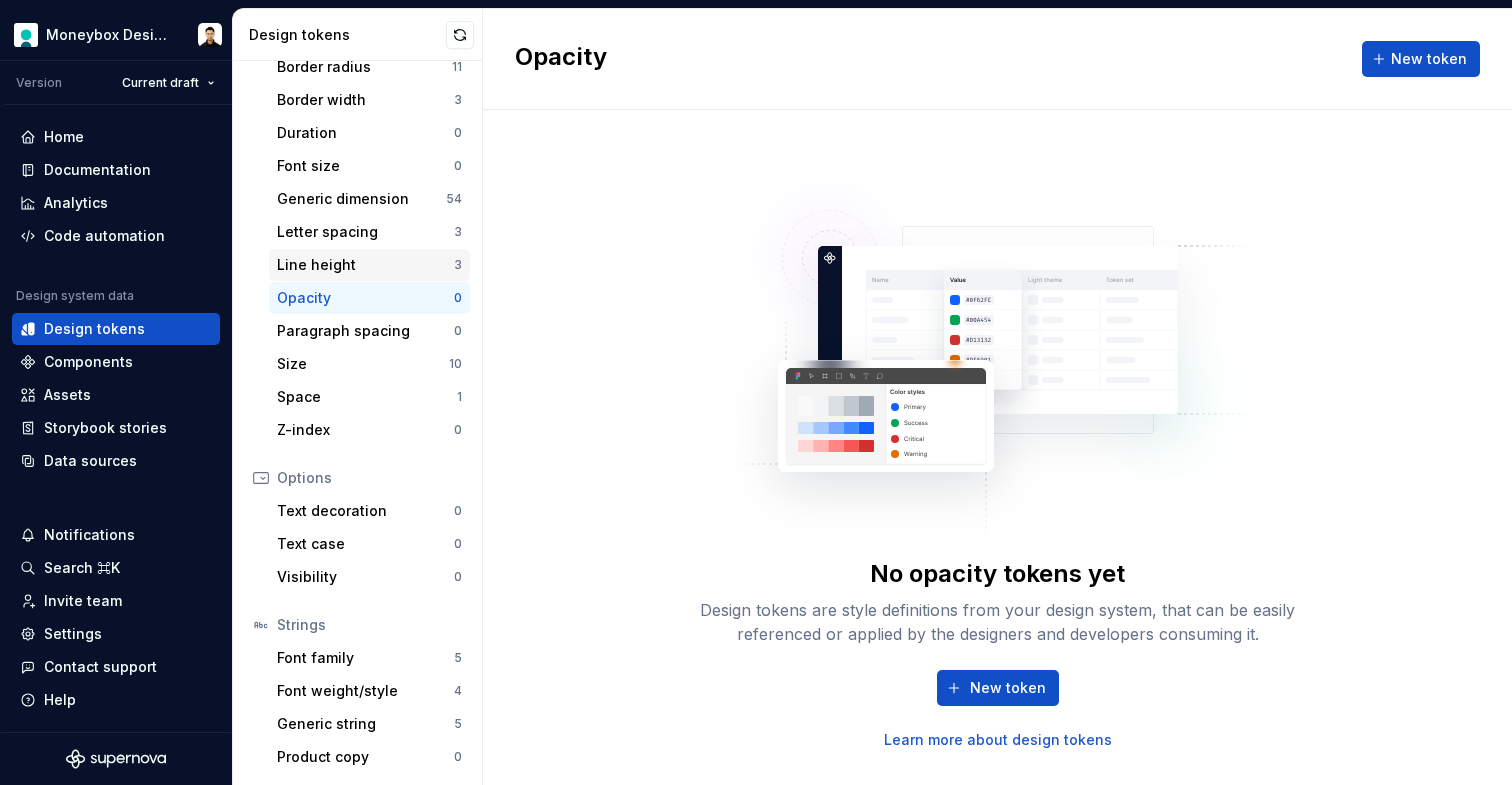 click on "Line height" at bounding box center [365, 265] 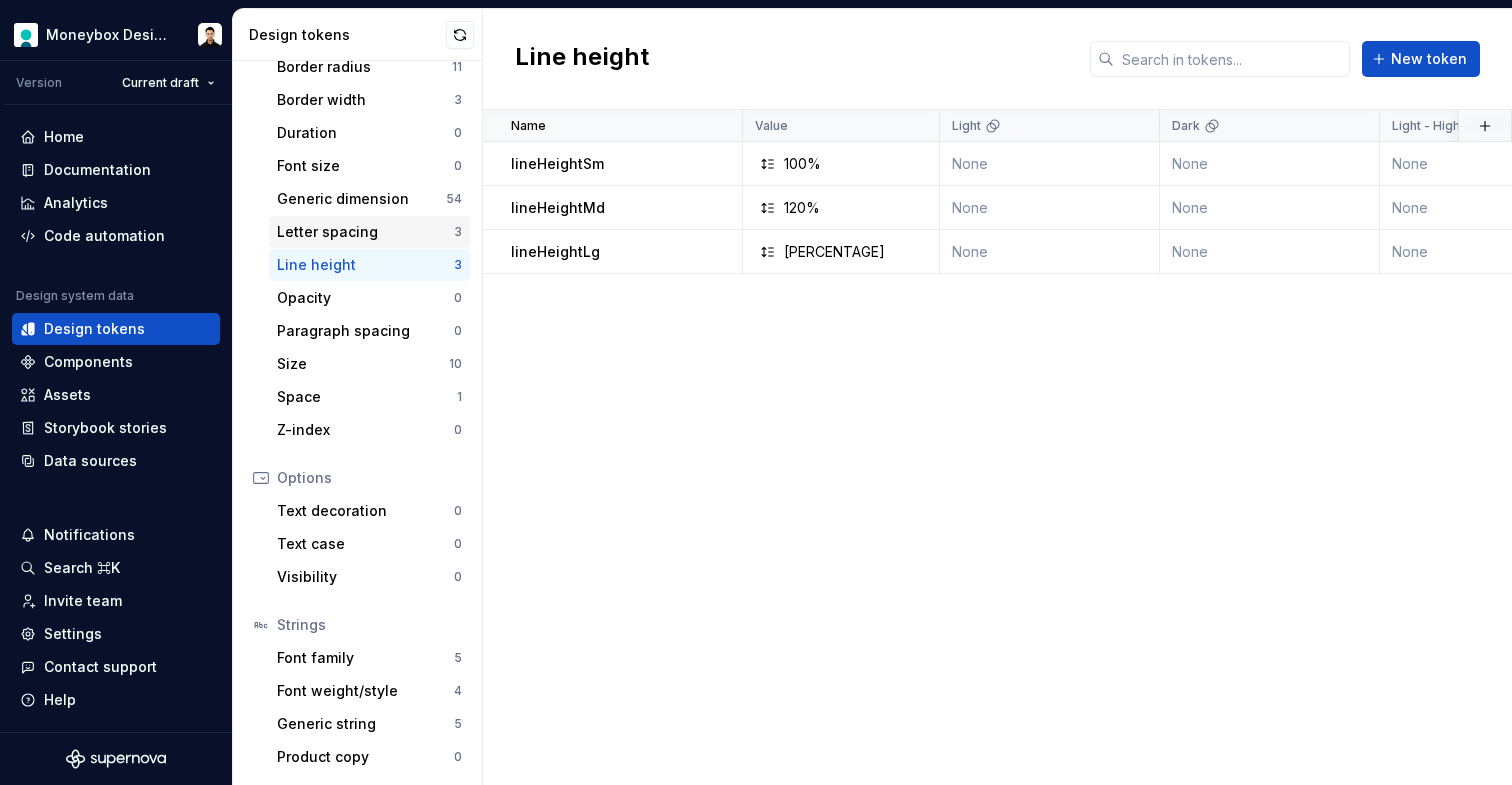 click on "Letter spacing" at bounding box center [365, 232] 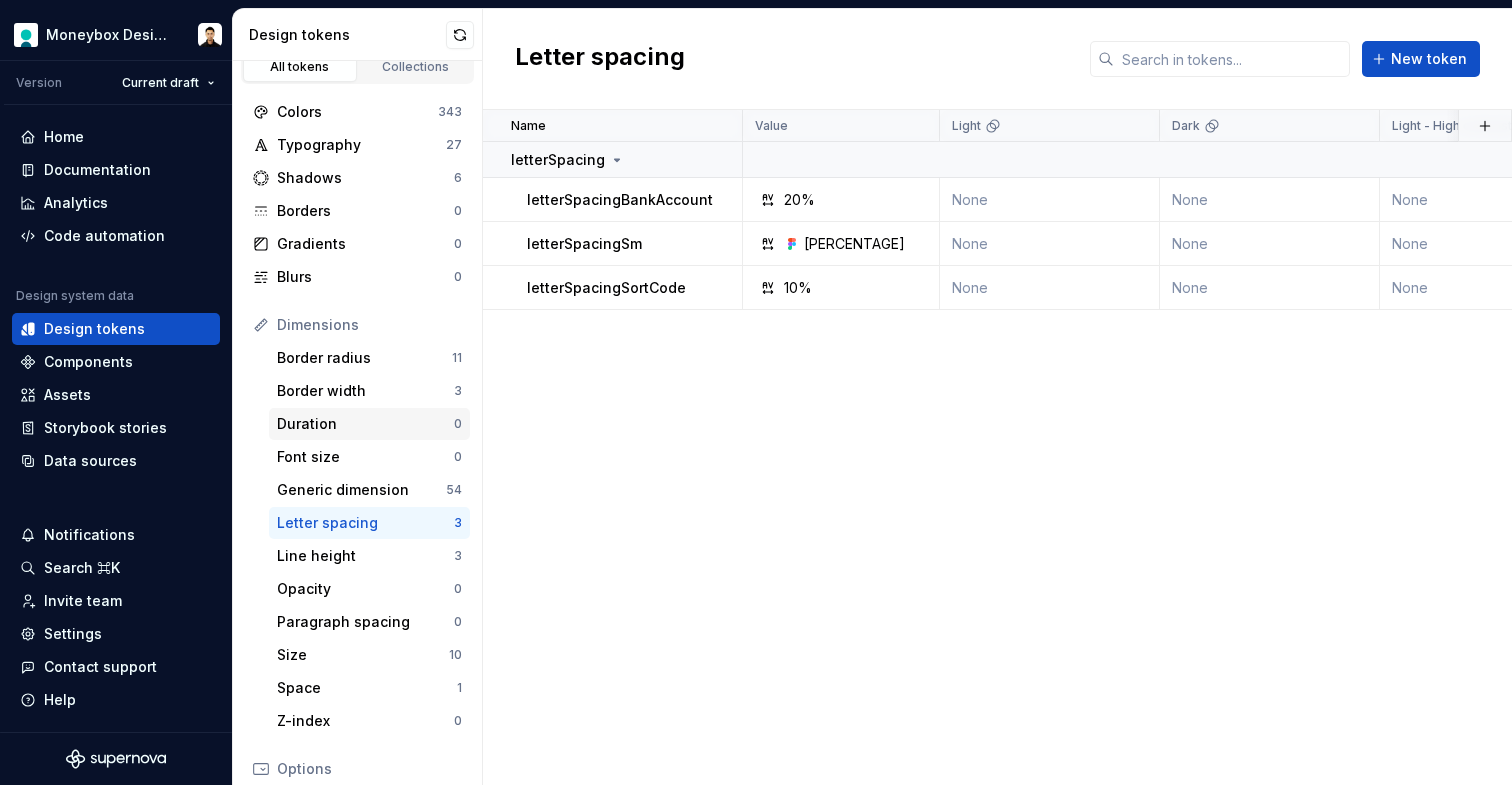 scroll, scrollTop: 0, scrollLeft: 0, axis: both 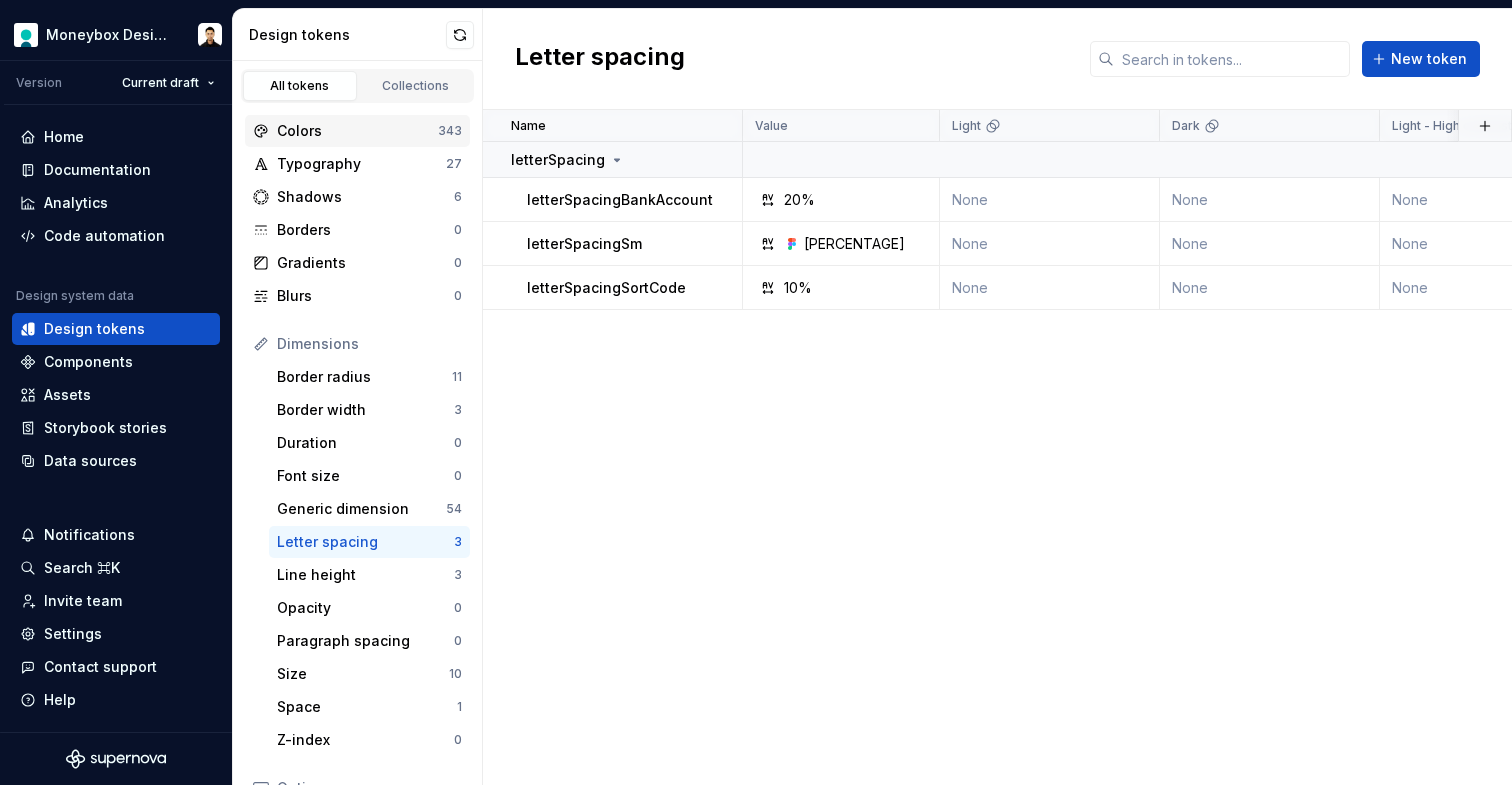 click on "Colors" at bounding box center [357, 131] 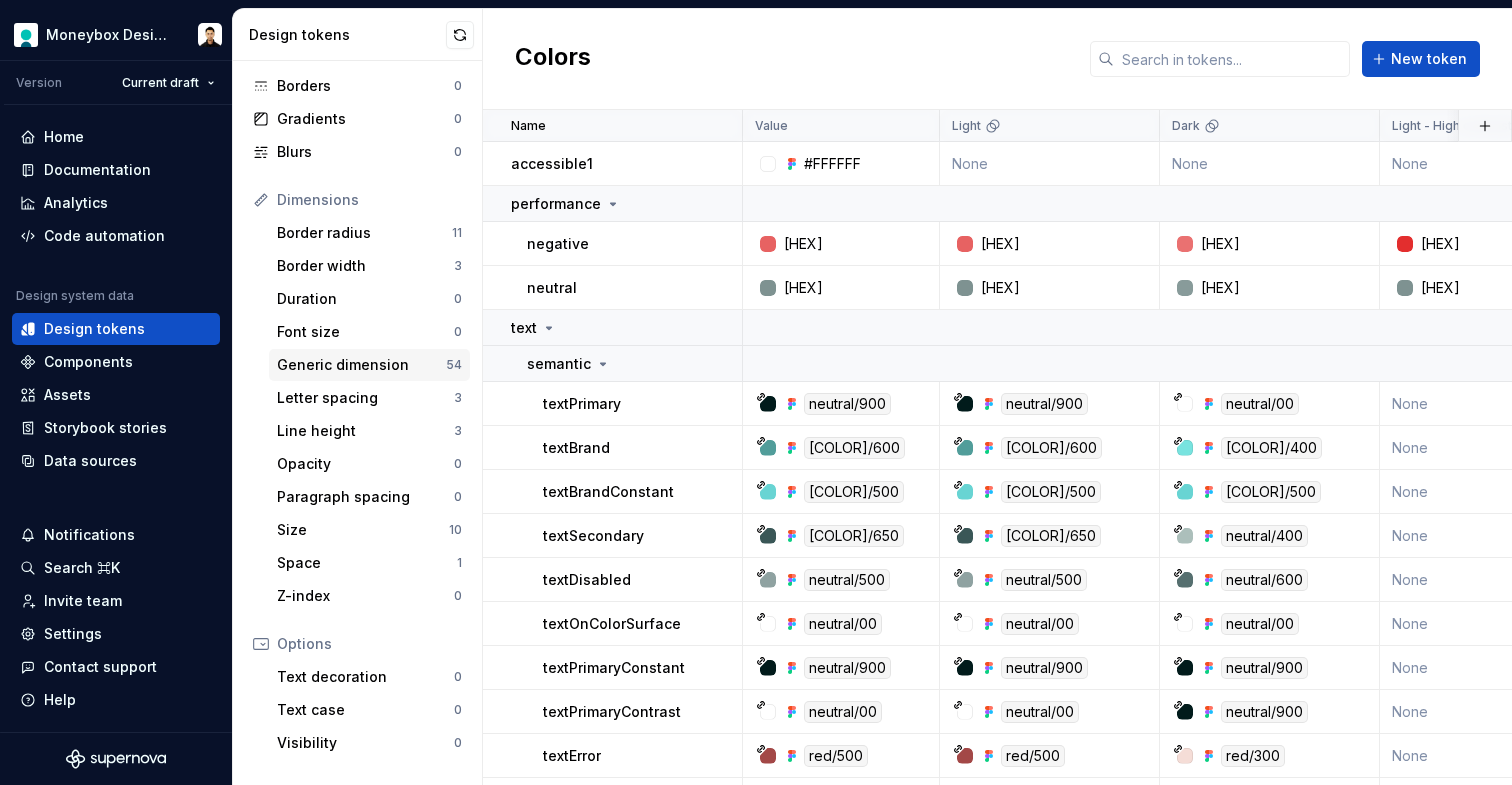 scroll, scrollTop: 156, scrollLeft: 0, axis: vertical 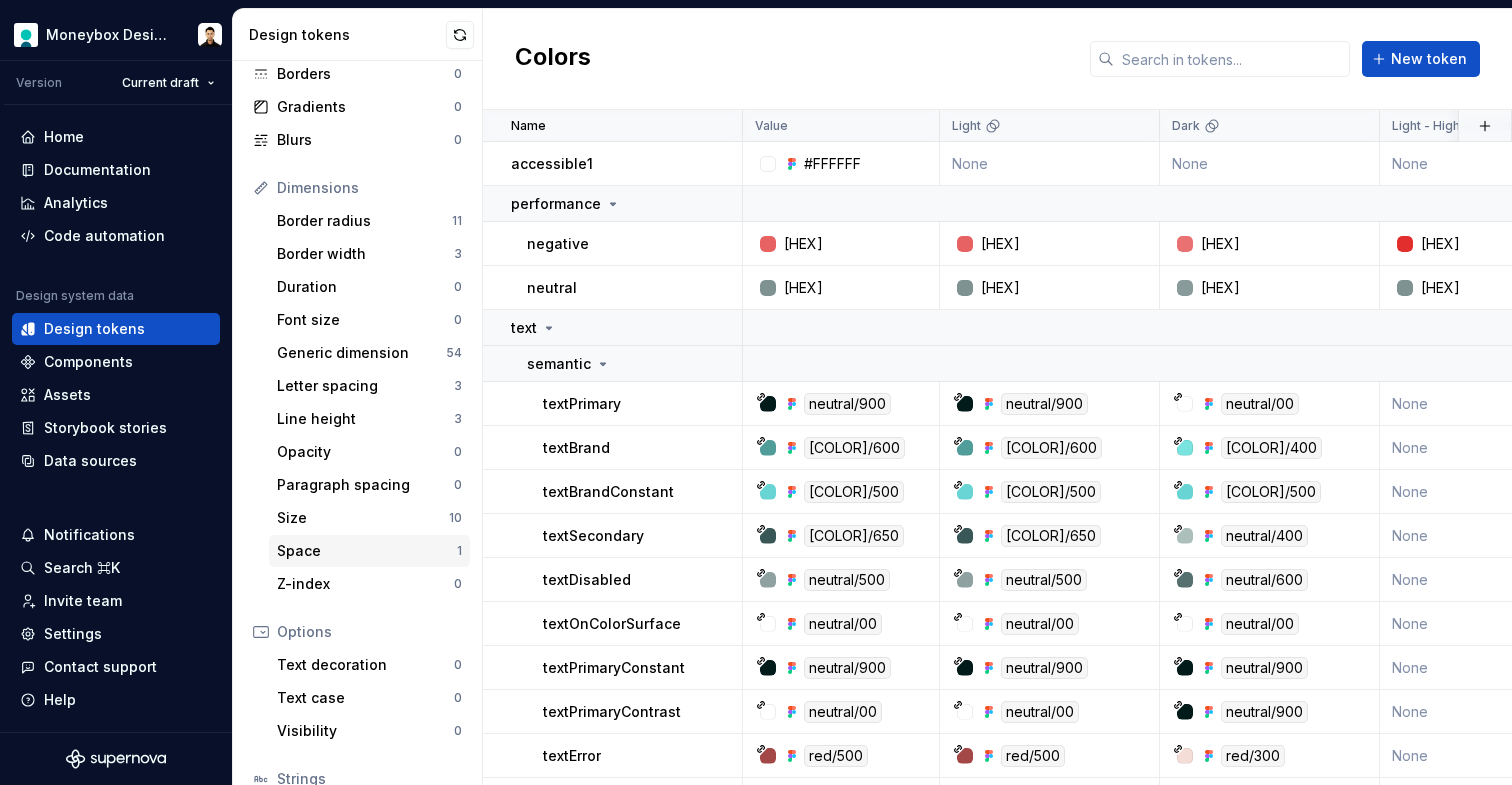 click on "Space" at bounding box center [367, 551] 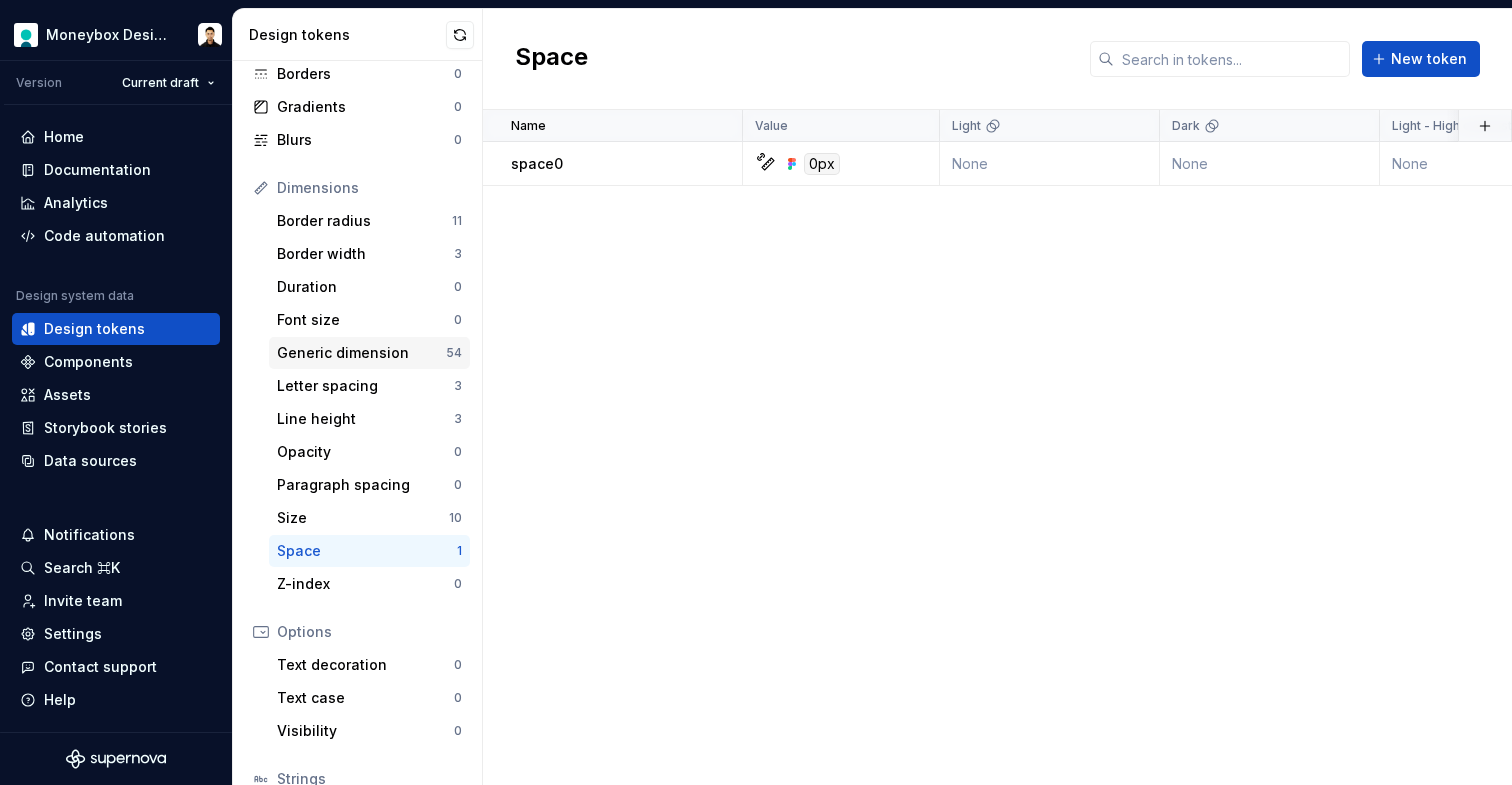 click on "Generic dimension" at bounding box center (361, 353) 